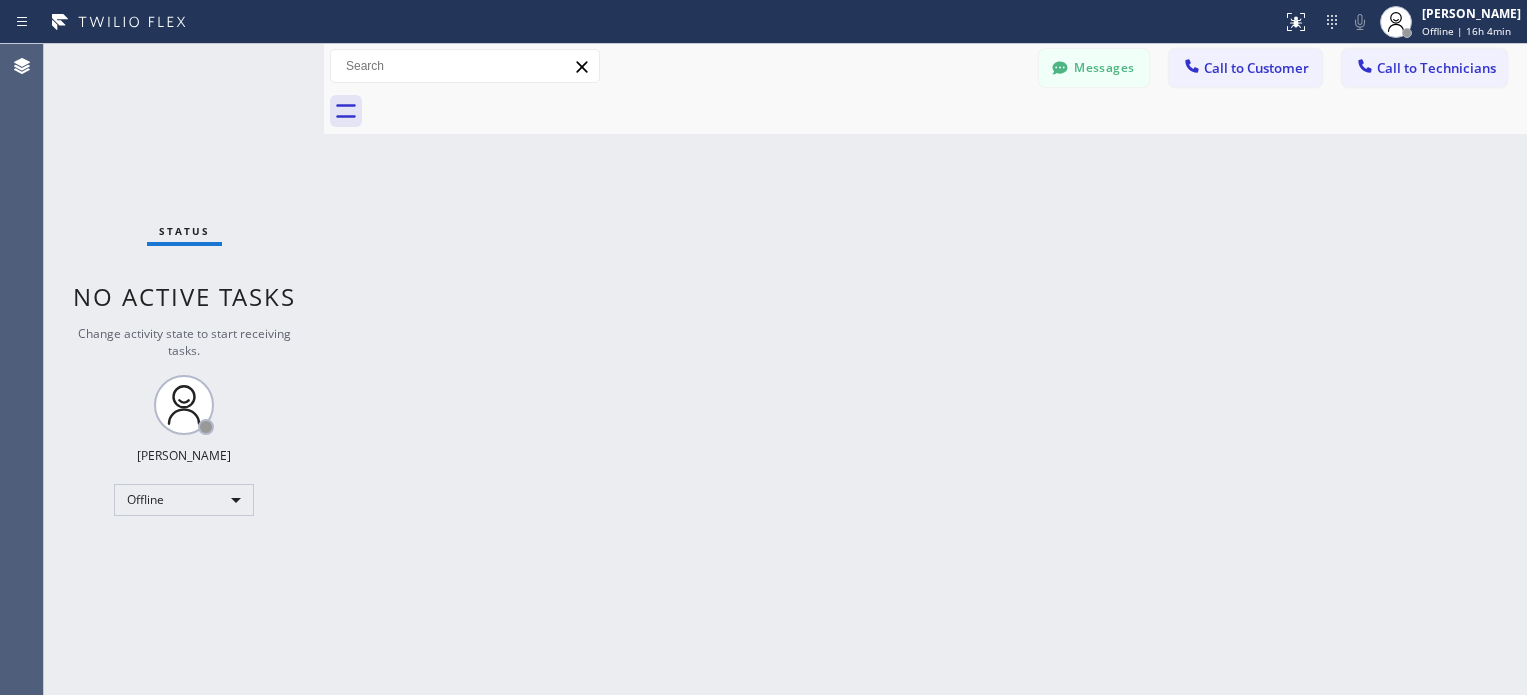 scroll, scrollTop: 0, scrollLeft: 0, axis: both 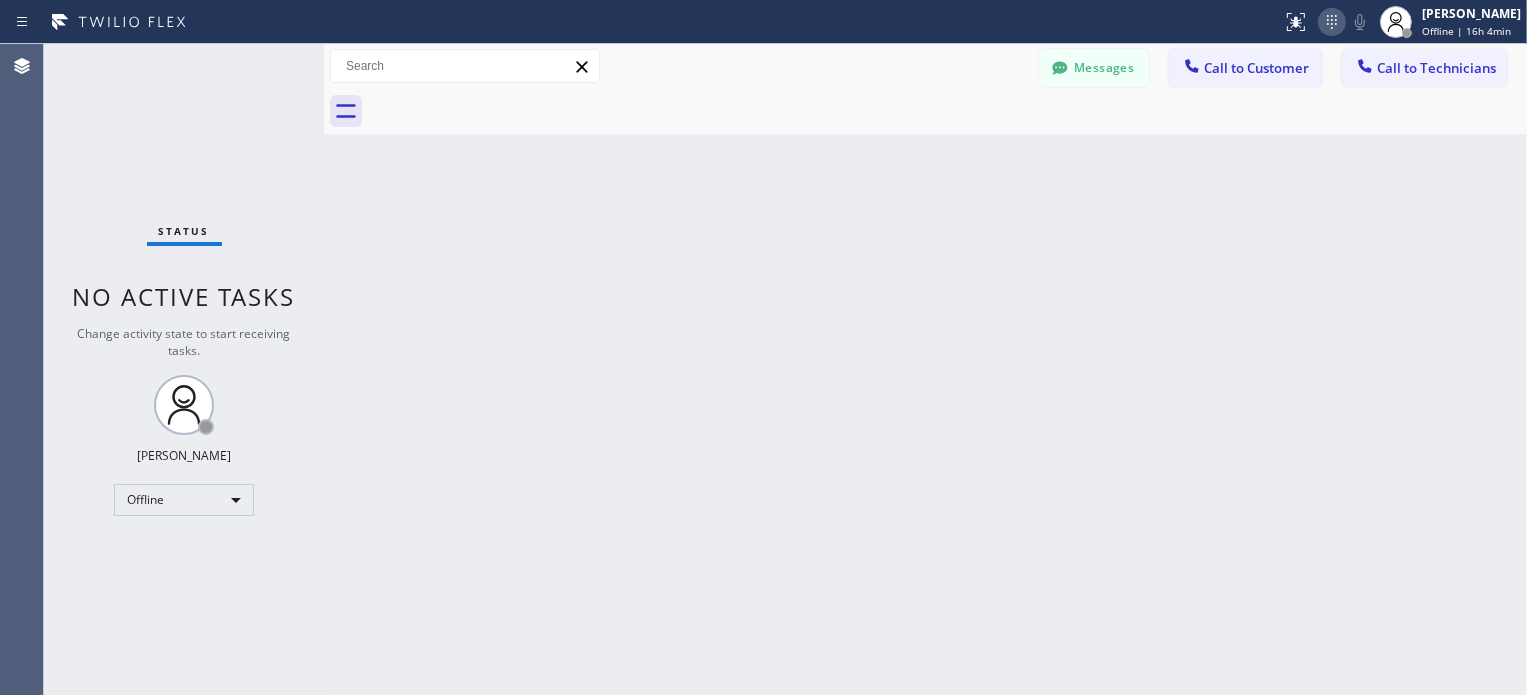 drag, startPoint x: 0, startPoint y: 0, endPoint x: 1325, endPoint y: 17, distance: 1325.109 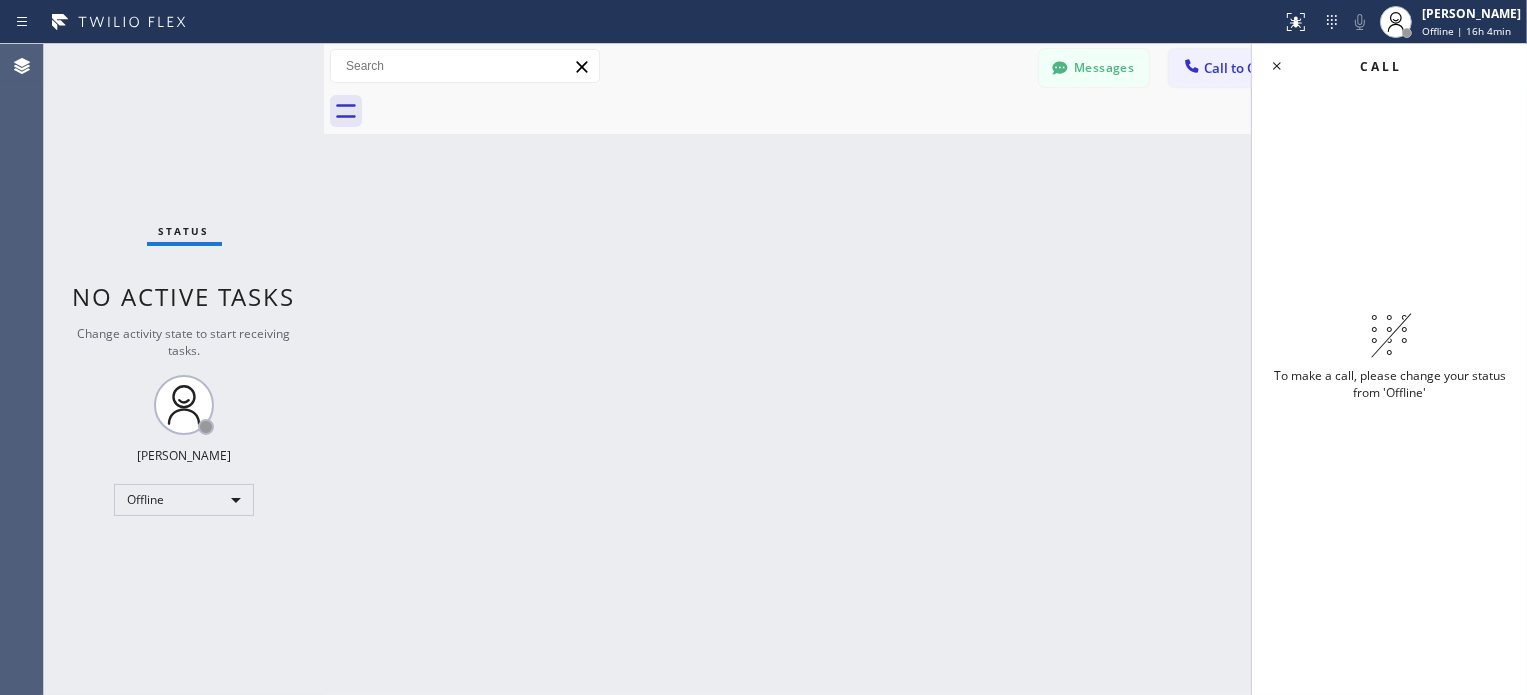 drag, startPoint x: 854, startPoint y: 365, endPoint x: 442, endPoint y: 415, distance: 415.0229 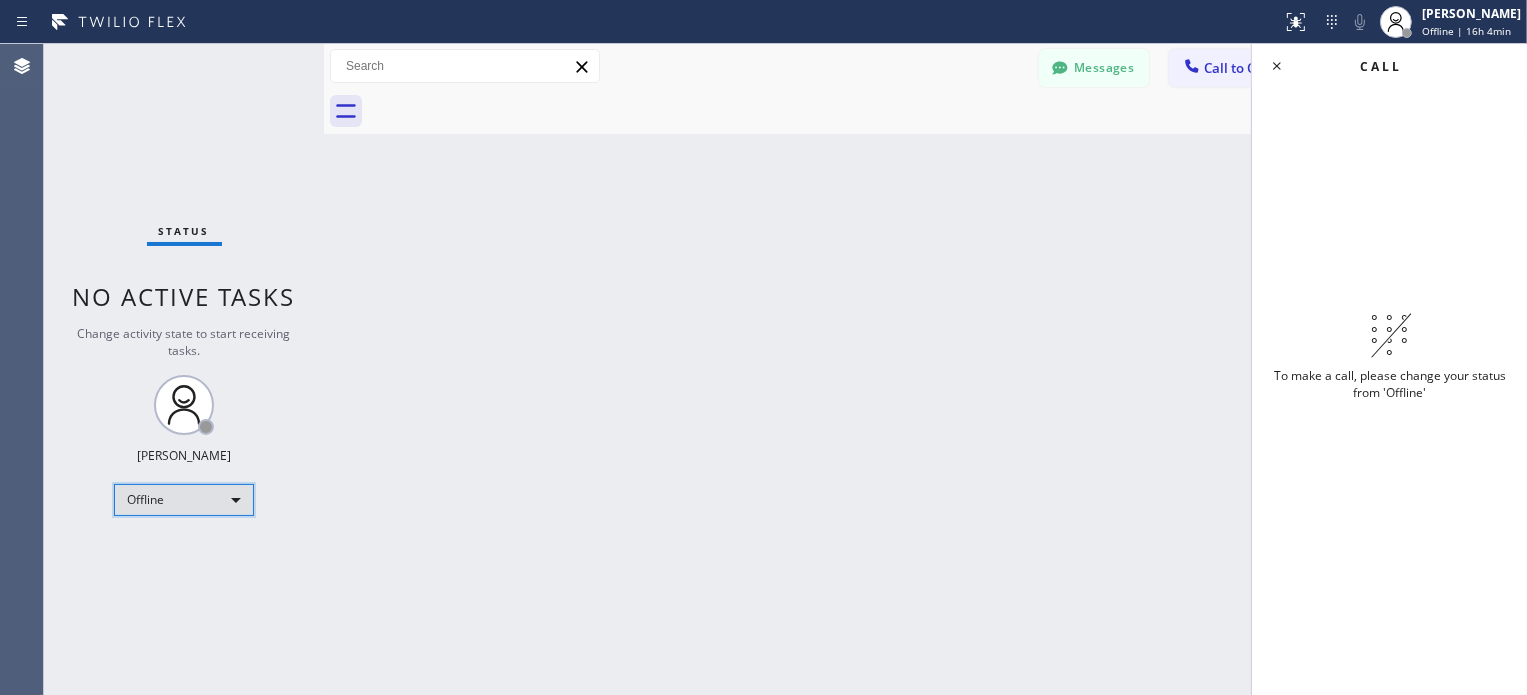 click on "Offline" at bounding box center (184, 500) 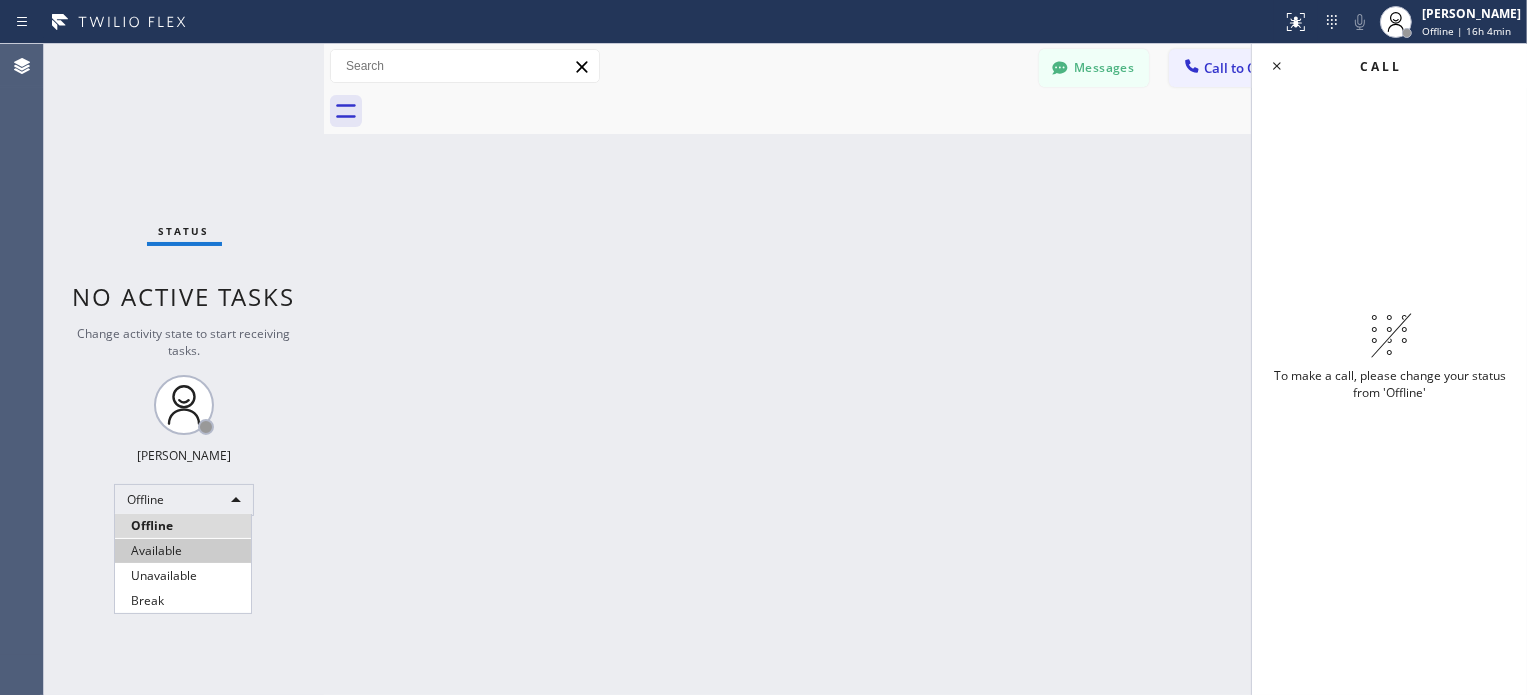 click on "Available" at bounding box center [183, 551] 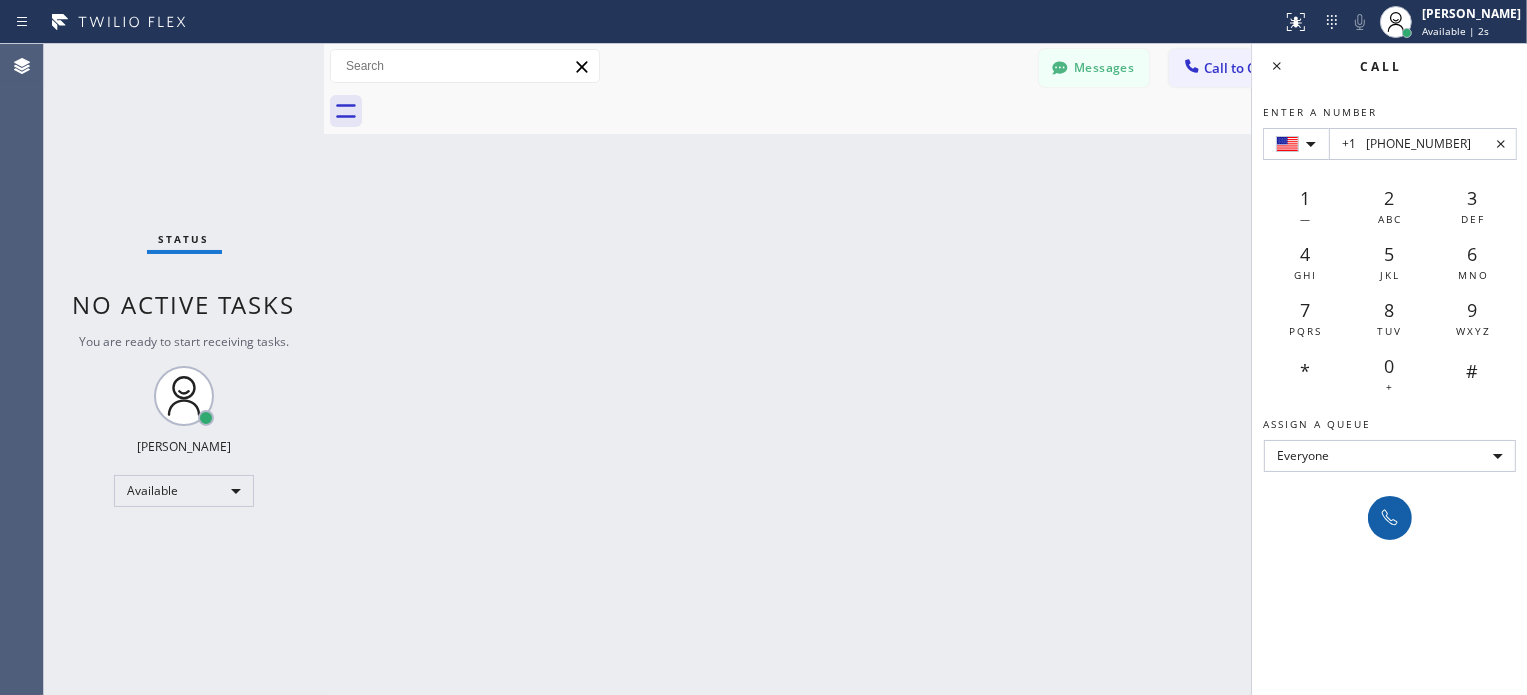 type on "+1	[PHONE_NUMBER]" 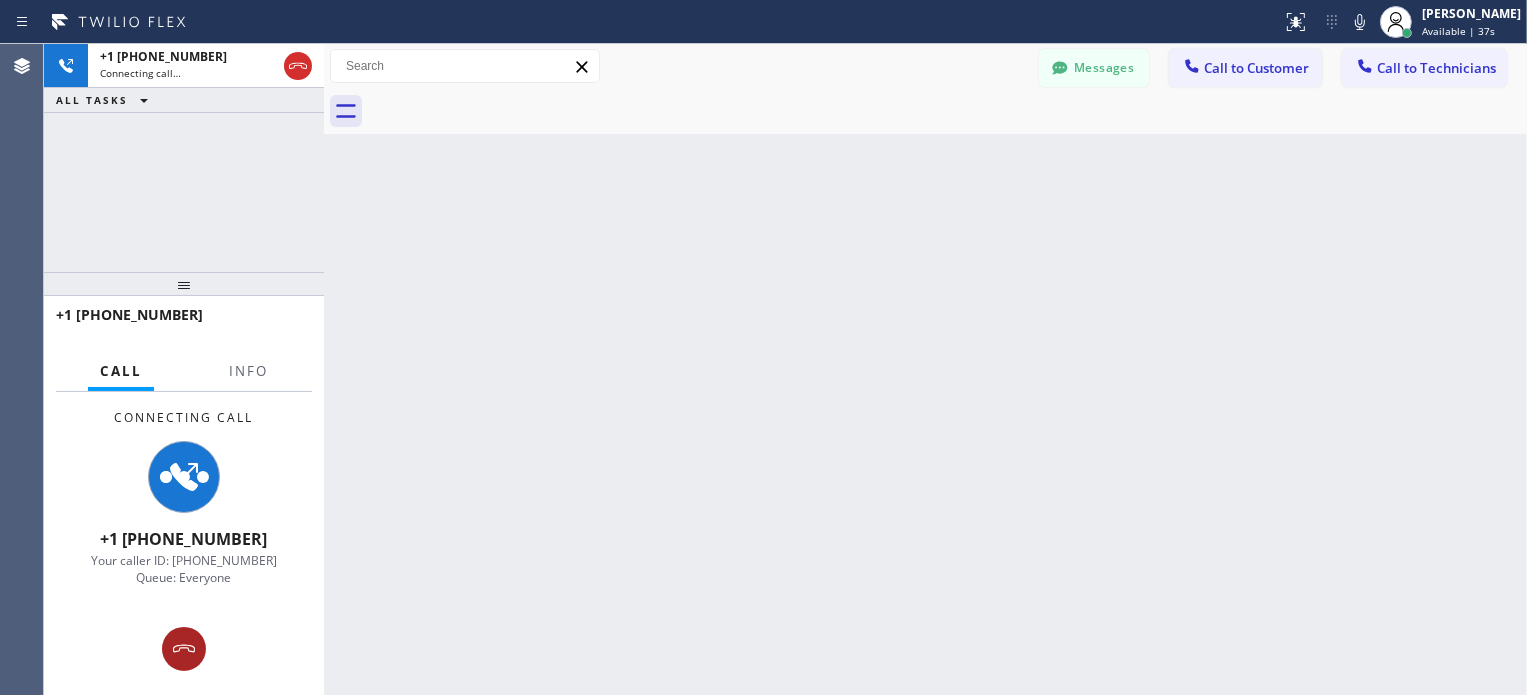 click 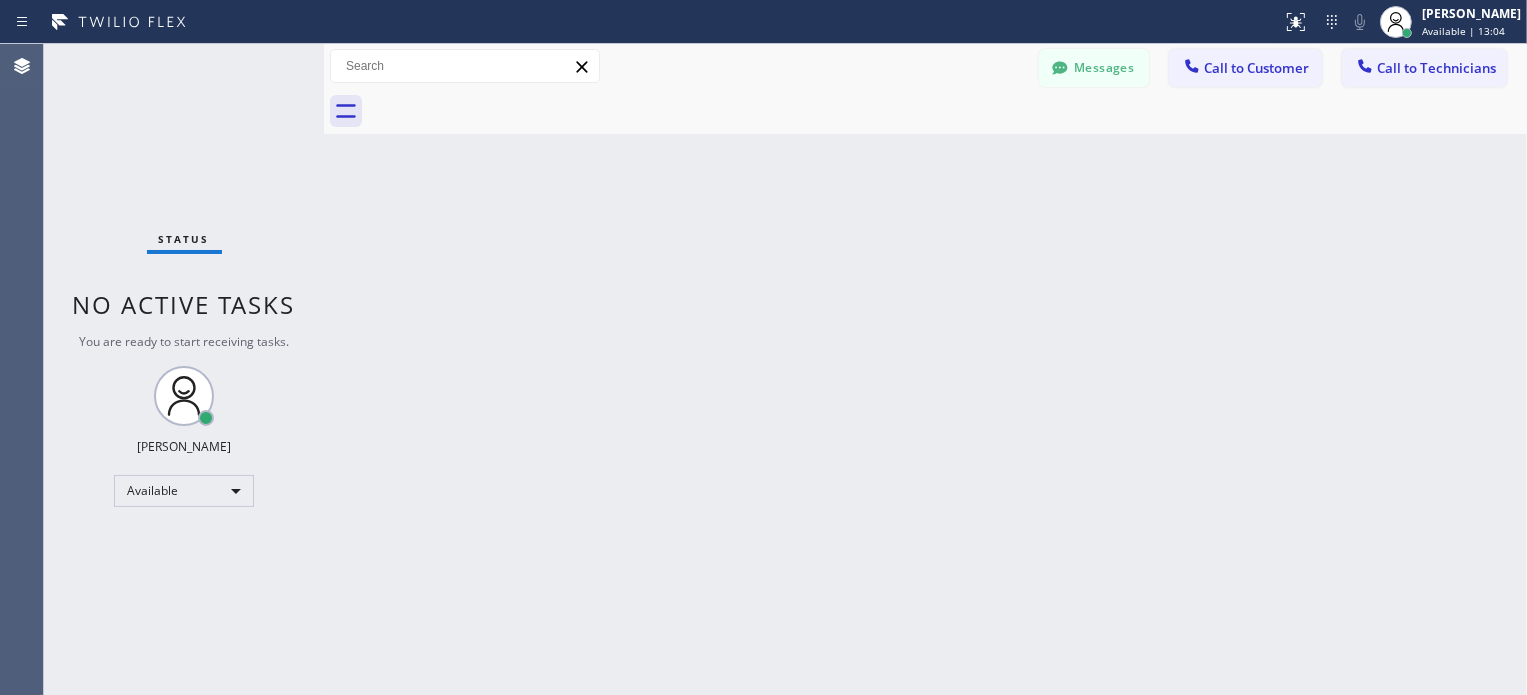 click on "Status report No issues detected If you experience an issue, please download the report and send it to your support team. Download report [PERSON_NAME] Available | 13:04 Set your status Offline Available Unavailable Break Log out" at bounding box center (1400, 22) 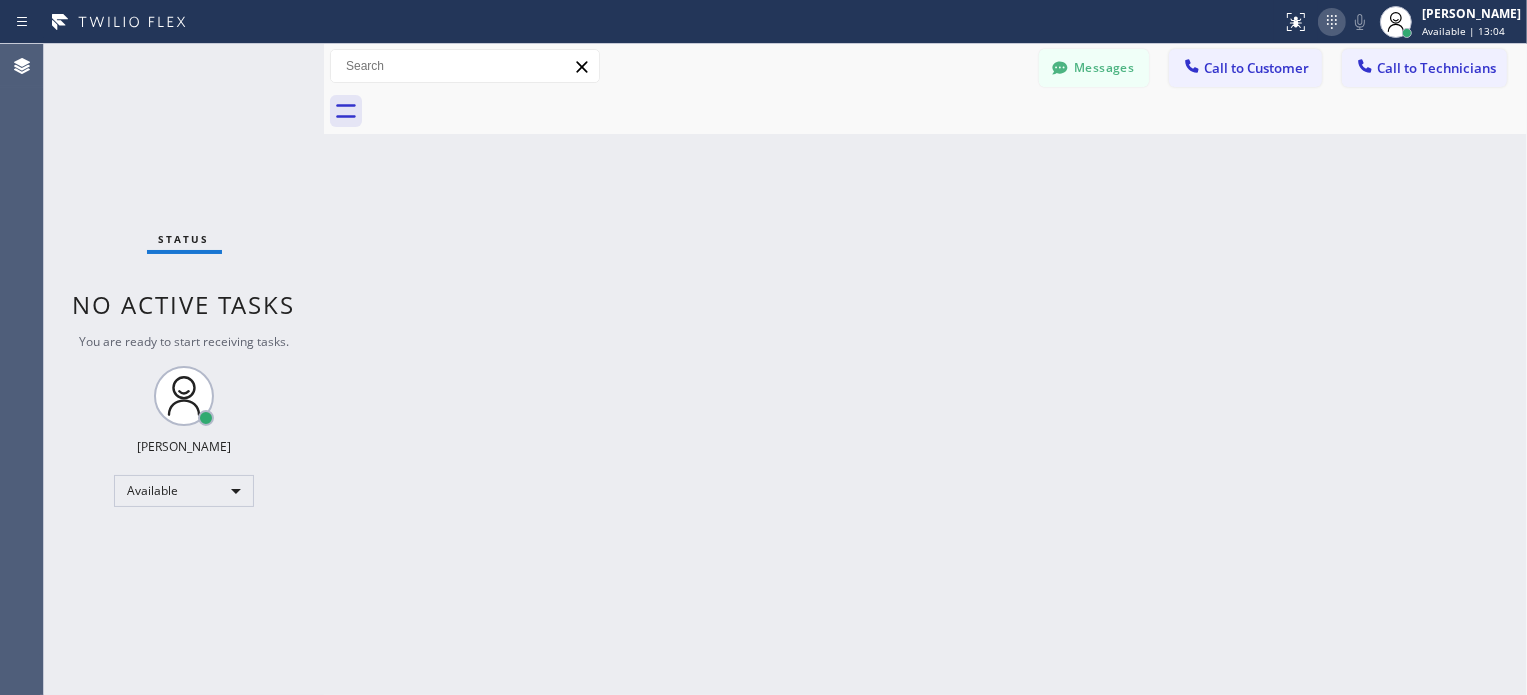 click 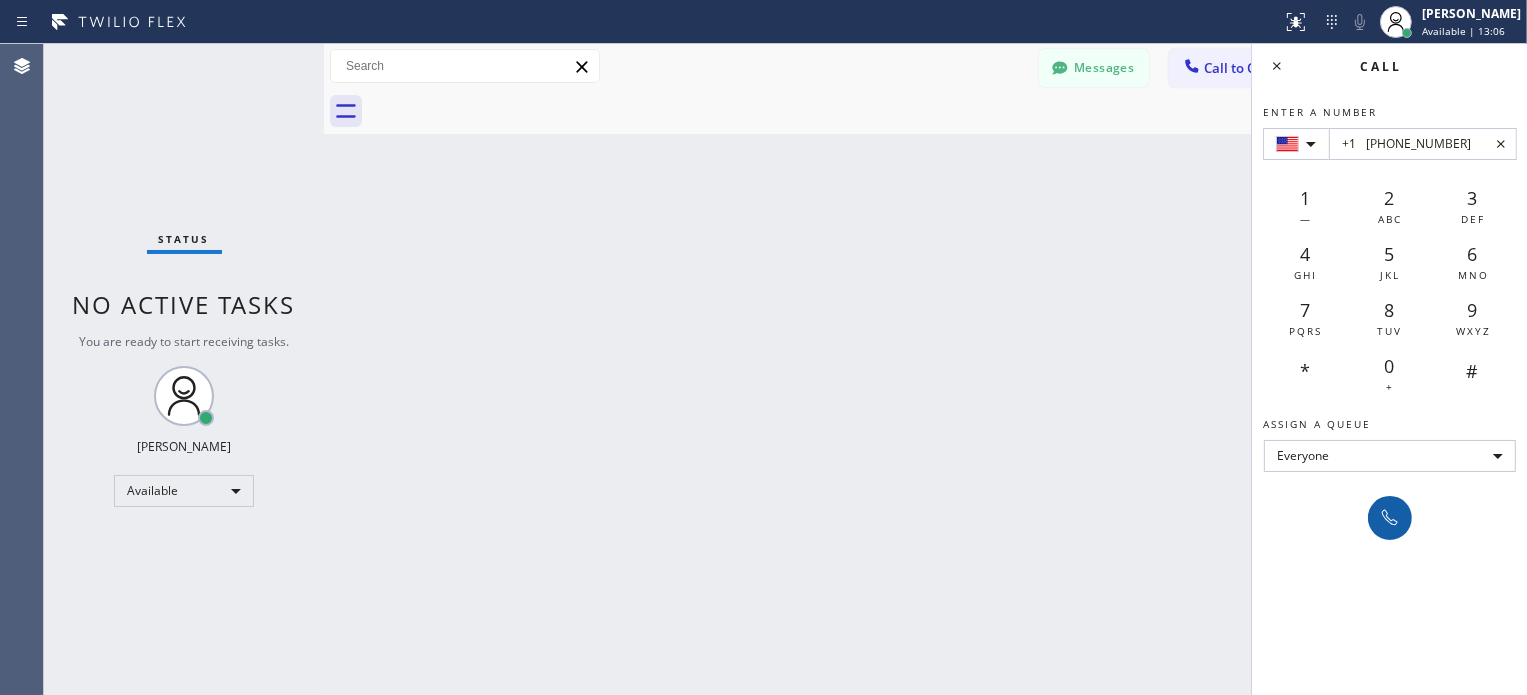 type on "+1	[PHONE_NUMBER]" 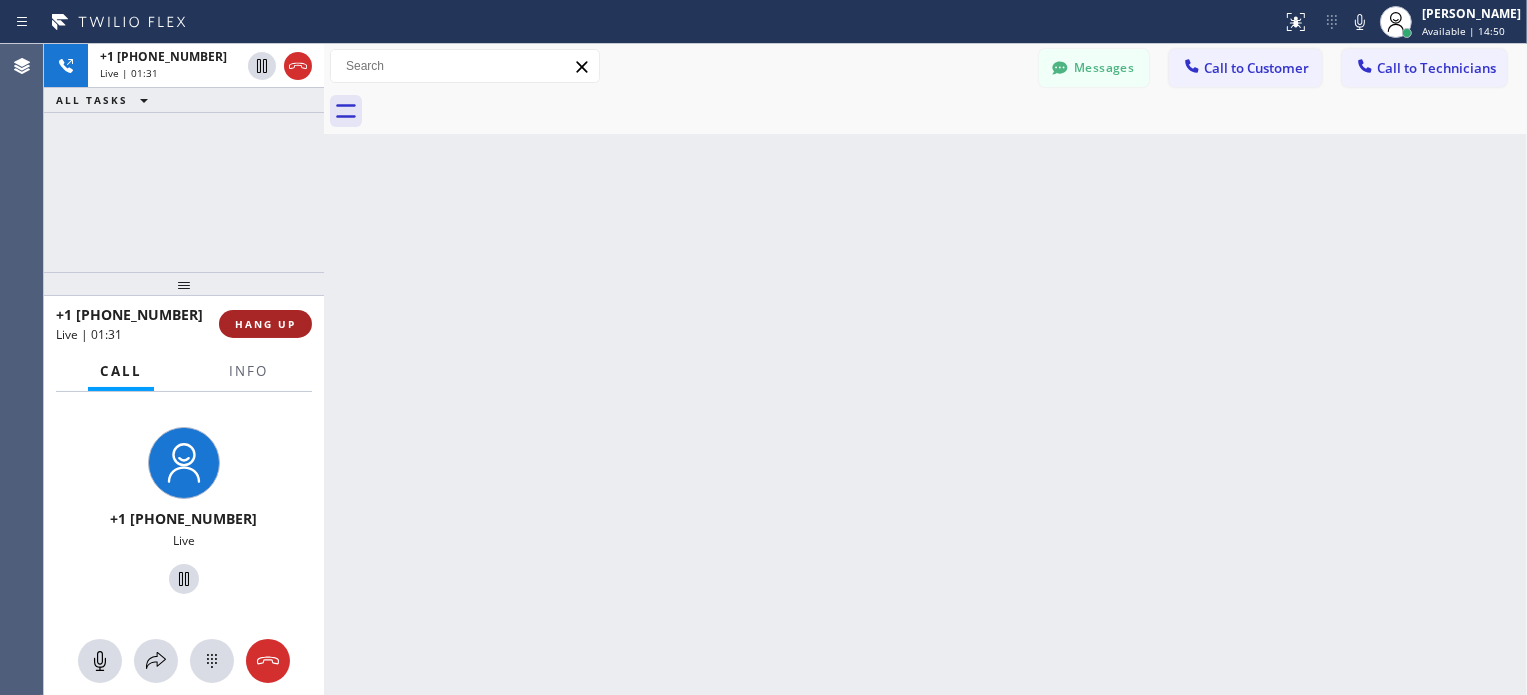 click on "HANG UP" at bounding box center (265, 324) 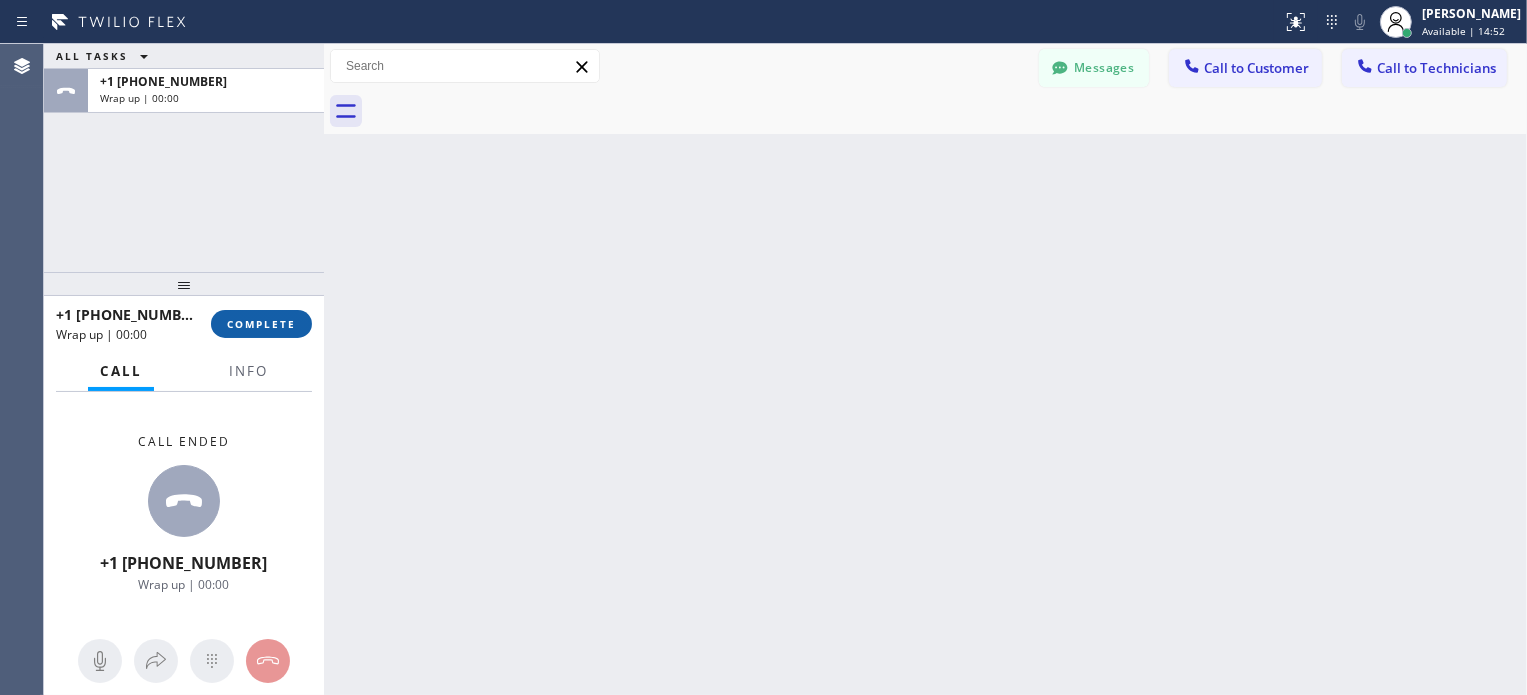click on "COMPLETE" at bounding box center [261, 324] 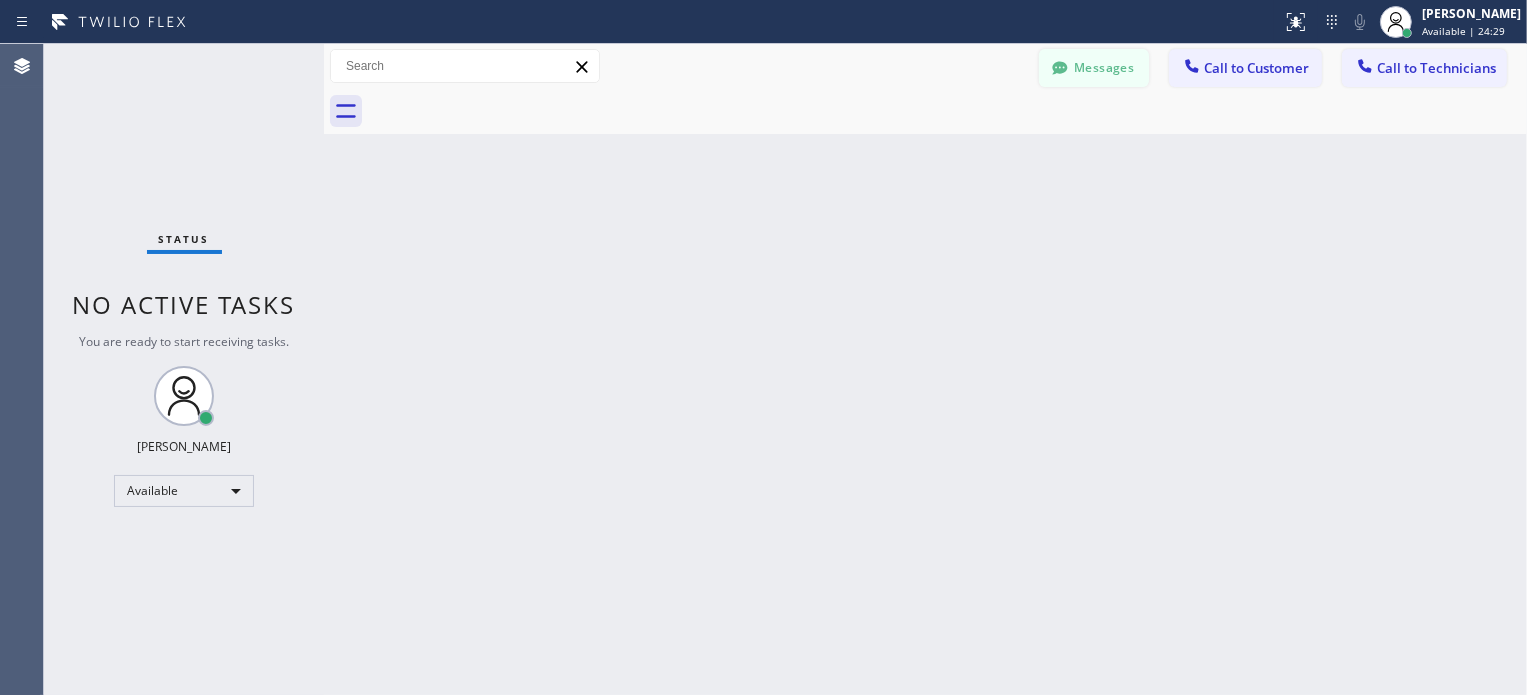click on "Messages" at bounding box center (1094, 68) 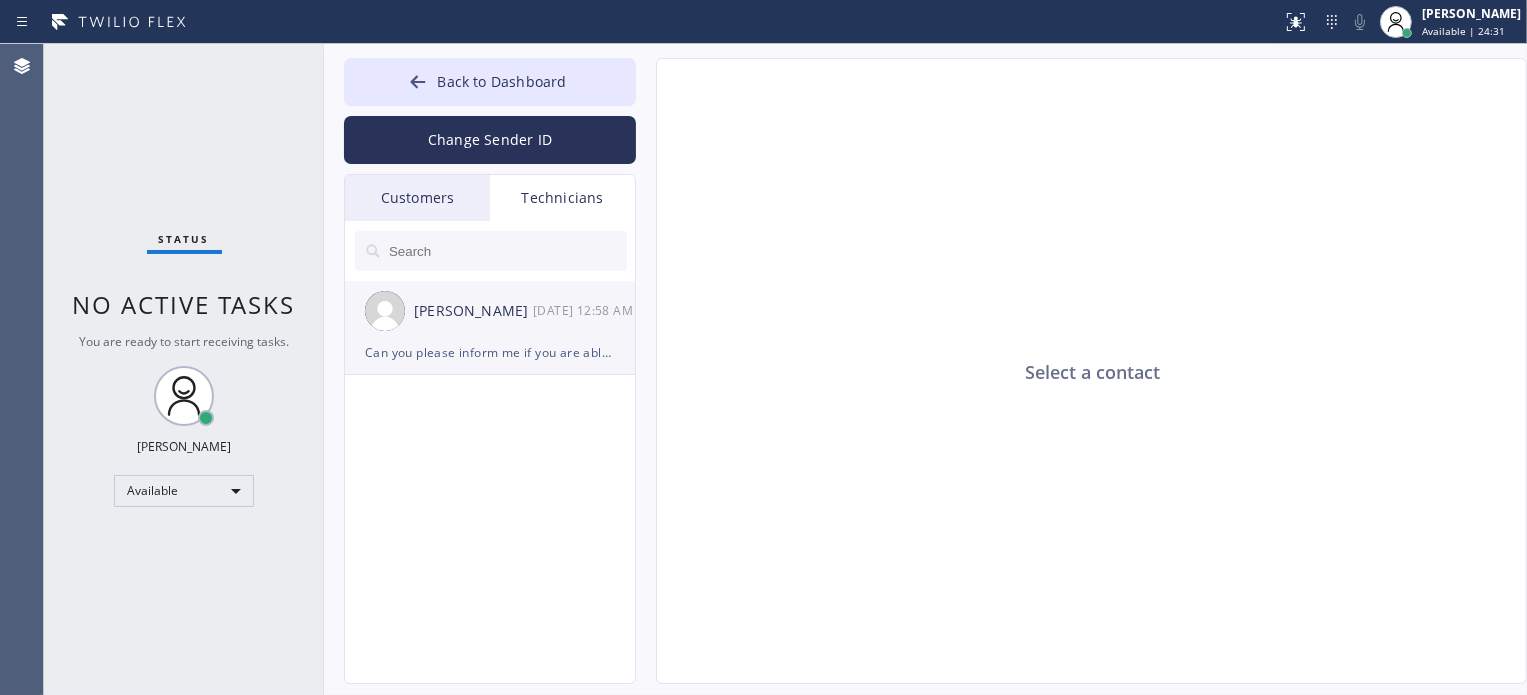 click on "Can you please inform me if you are able to have this ppt [DATE]" at bounding box center [490, 352] 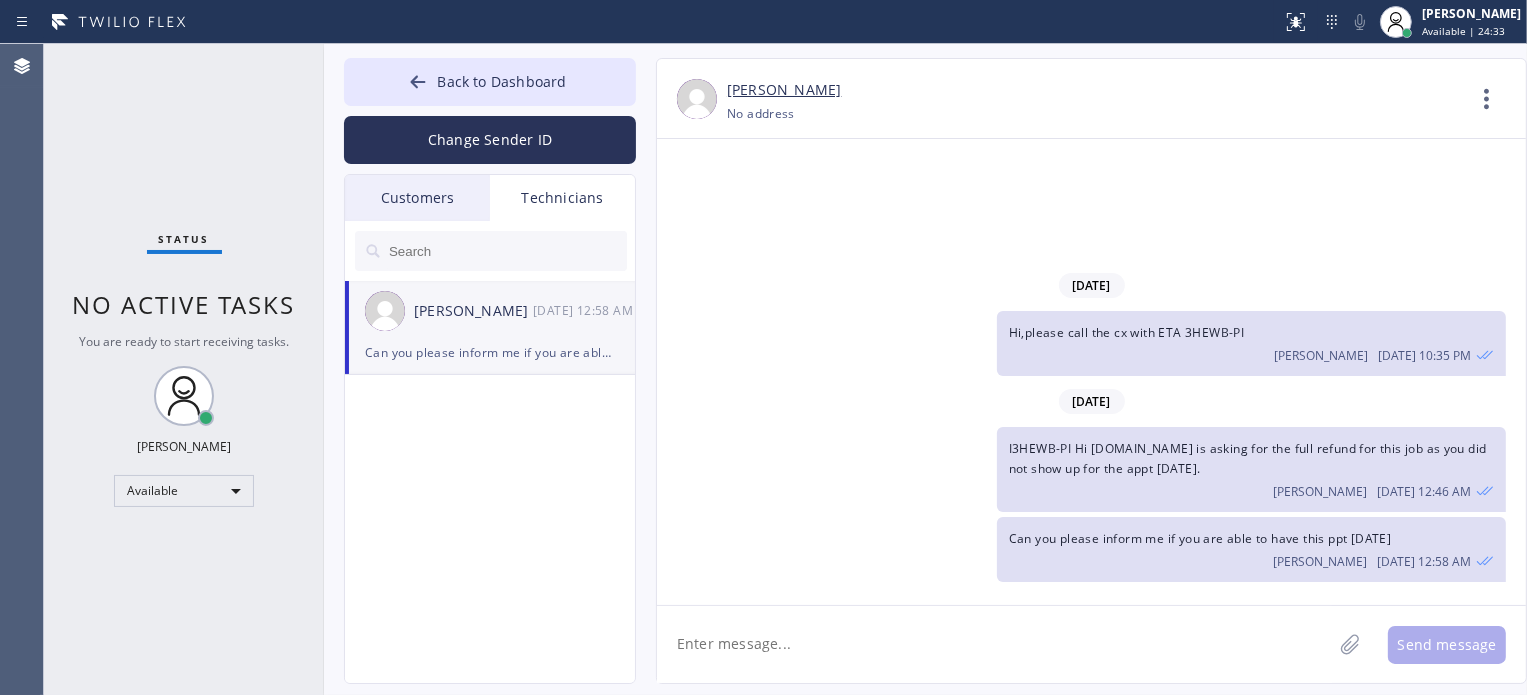 click 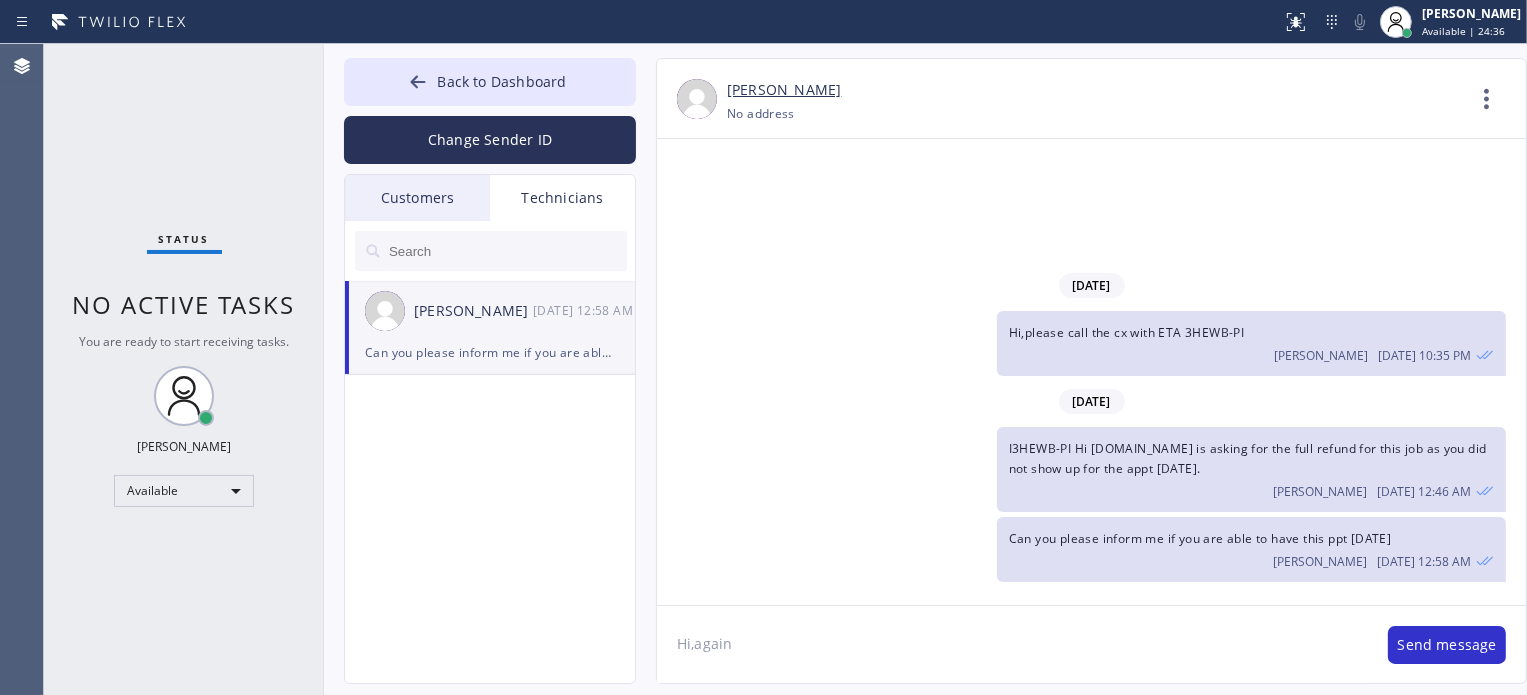 type on "Hi,again" 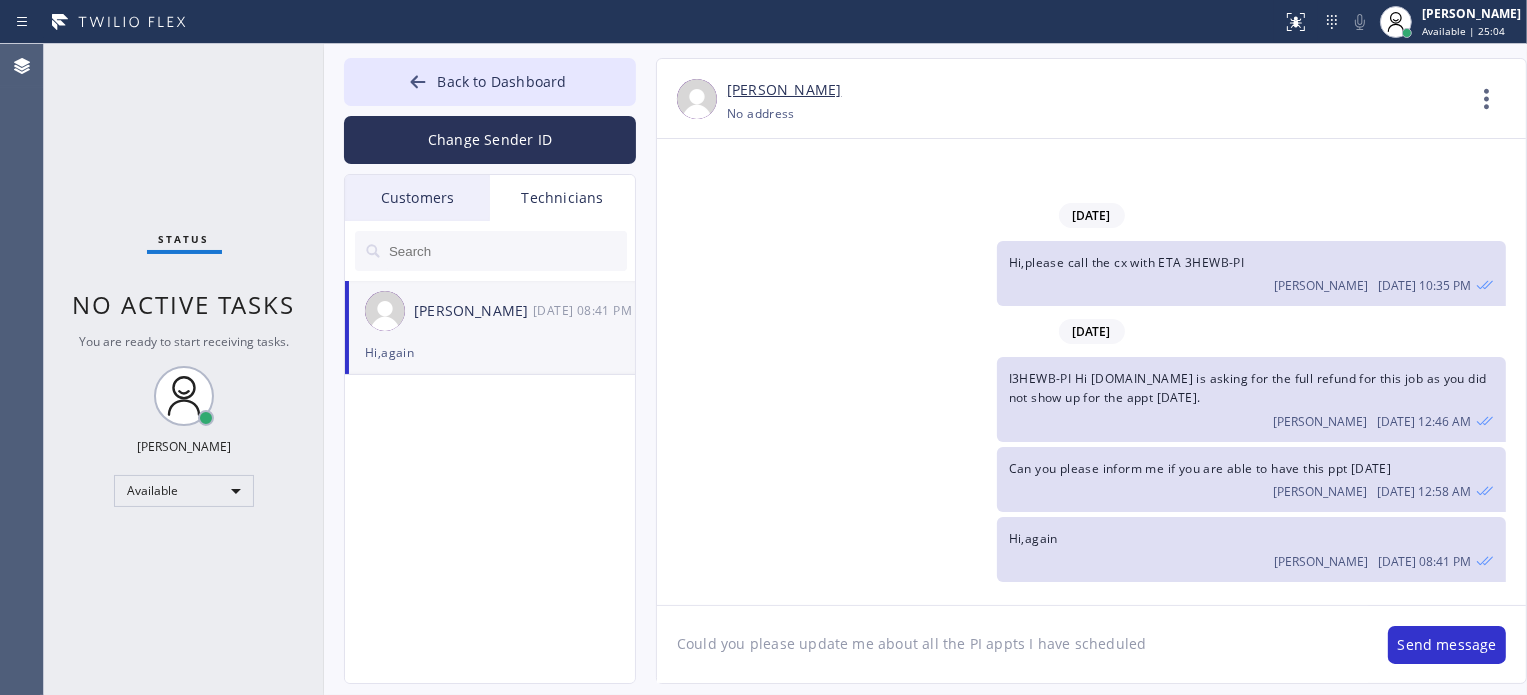type on "Could you please update me about all the PI appts I have scheduled ?" 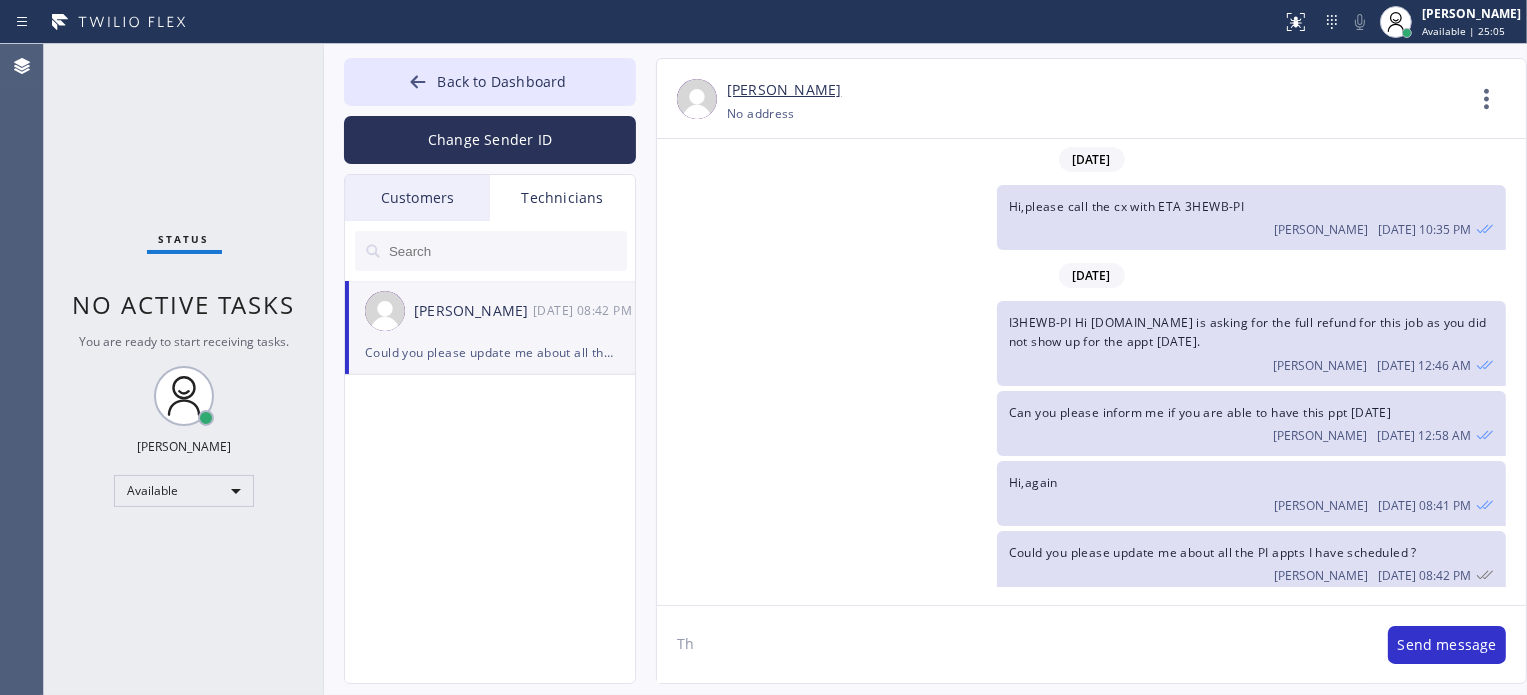 scroll, scrollTop: 7, scrollLeft: 0, axis: vertical 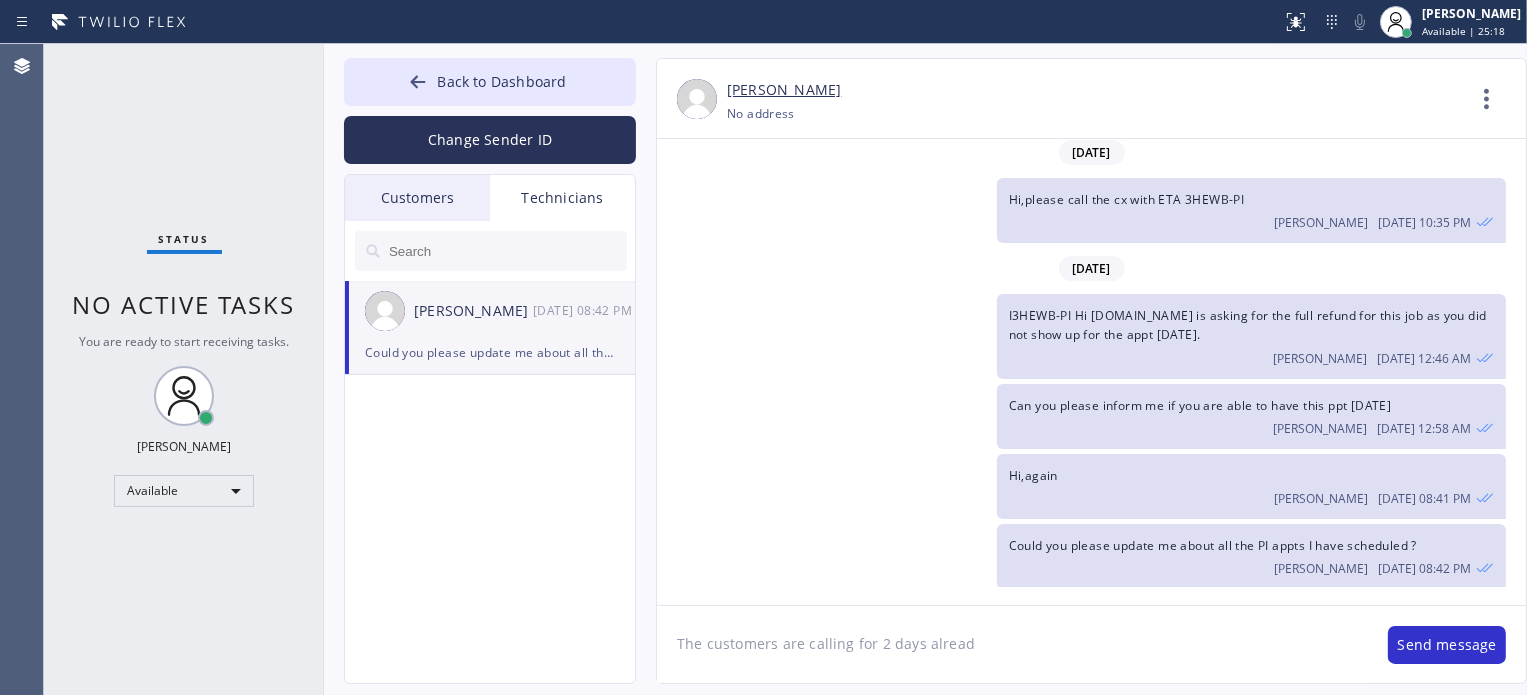 type on "The customers are calling for 2 days already" 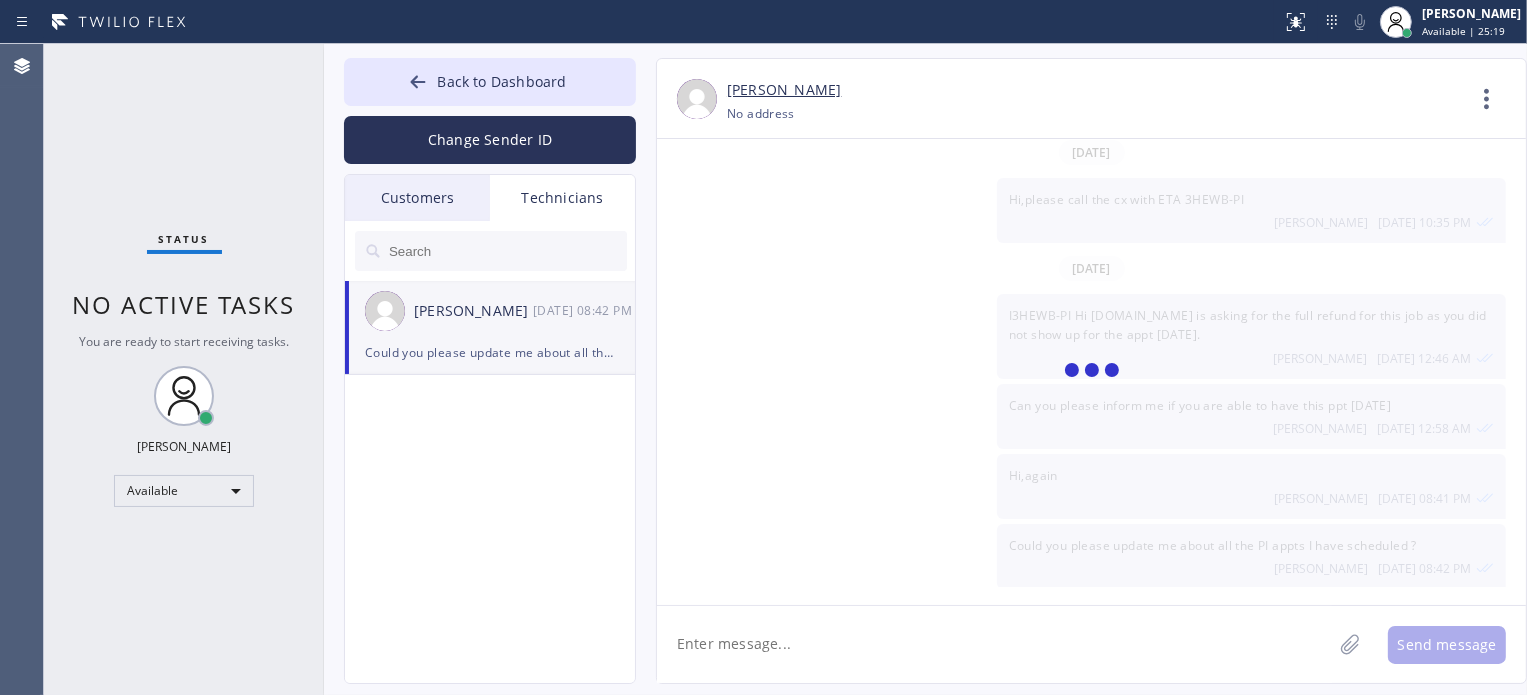 scroll, scrollTop: 76, scrollLeft: 0, axis: vertical 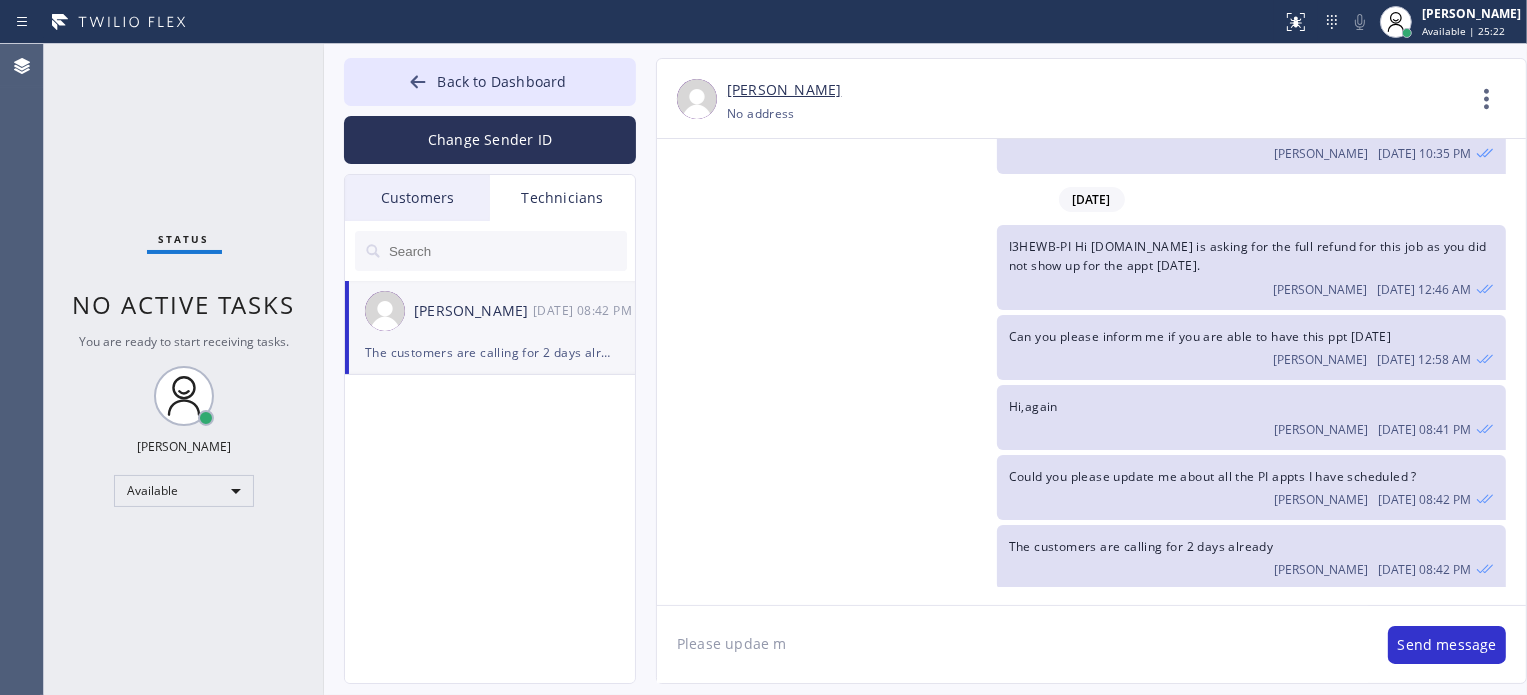 type on "Please updae me" 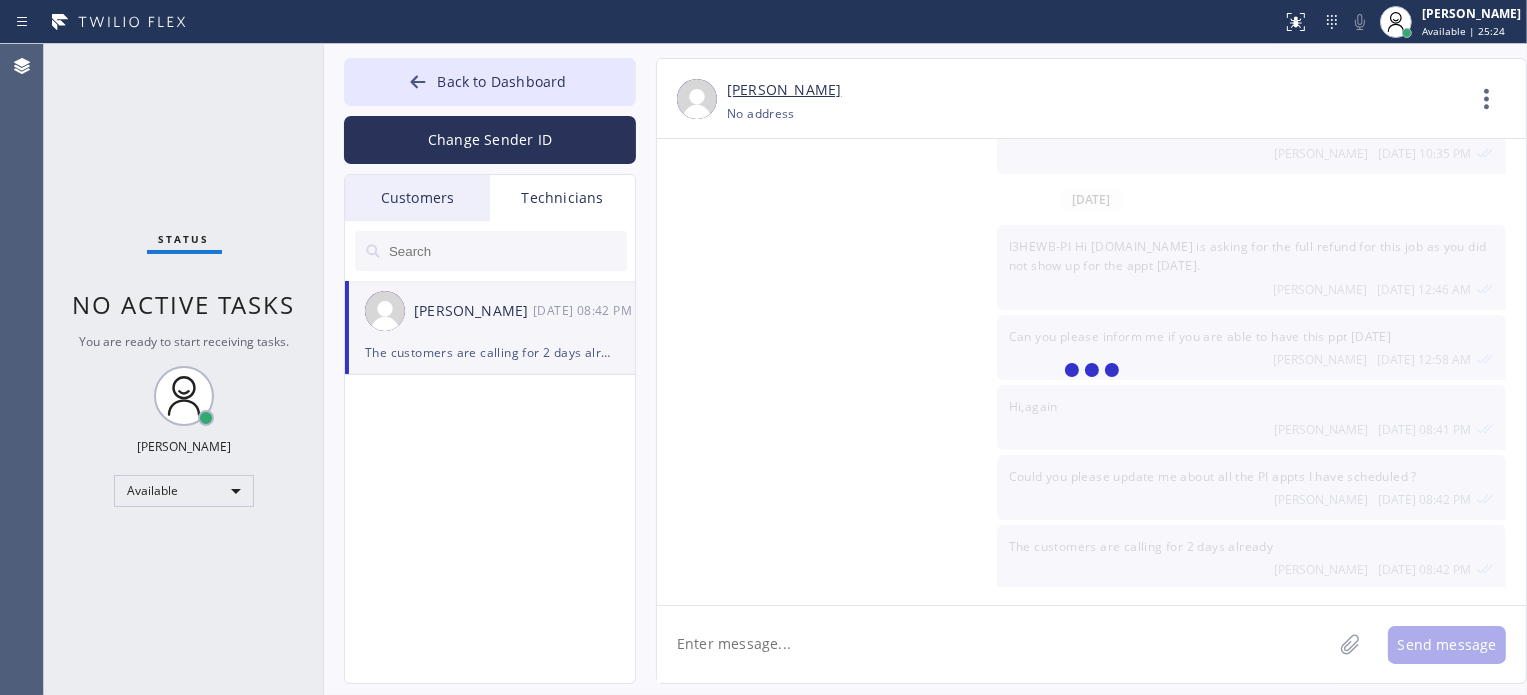 scroll, scrollTop: 146, scrollLeft: 0, axis: vertical 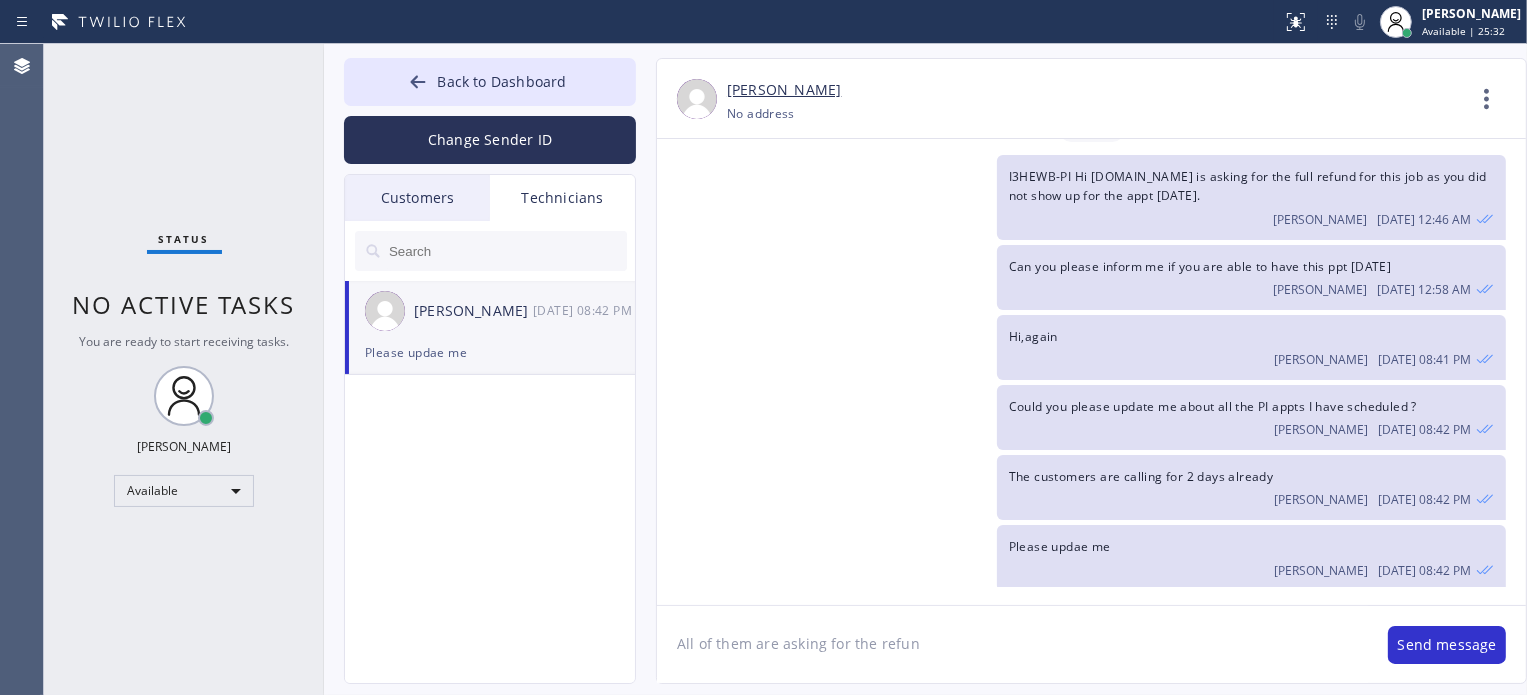 type on "All of them are asking for the refund" 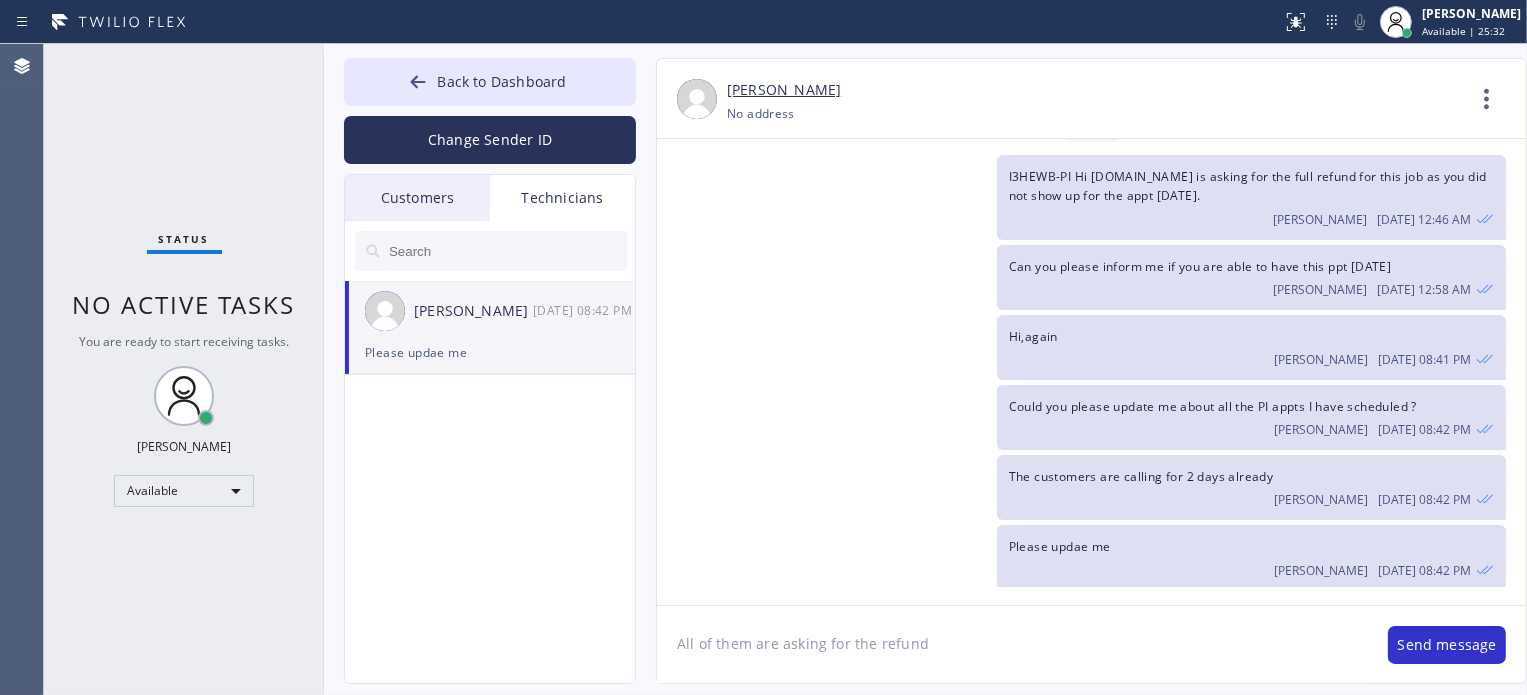 type 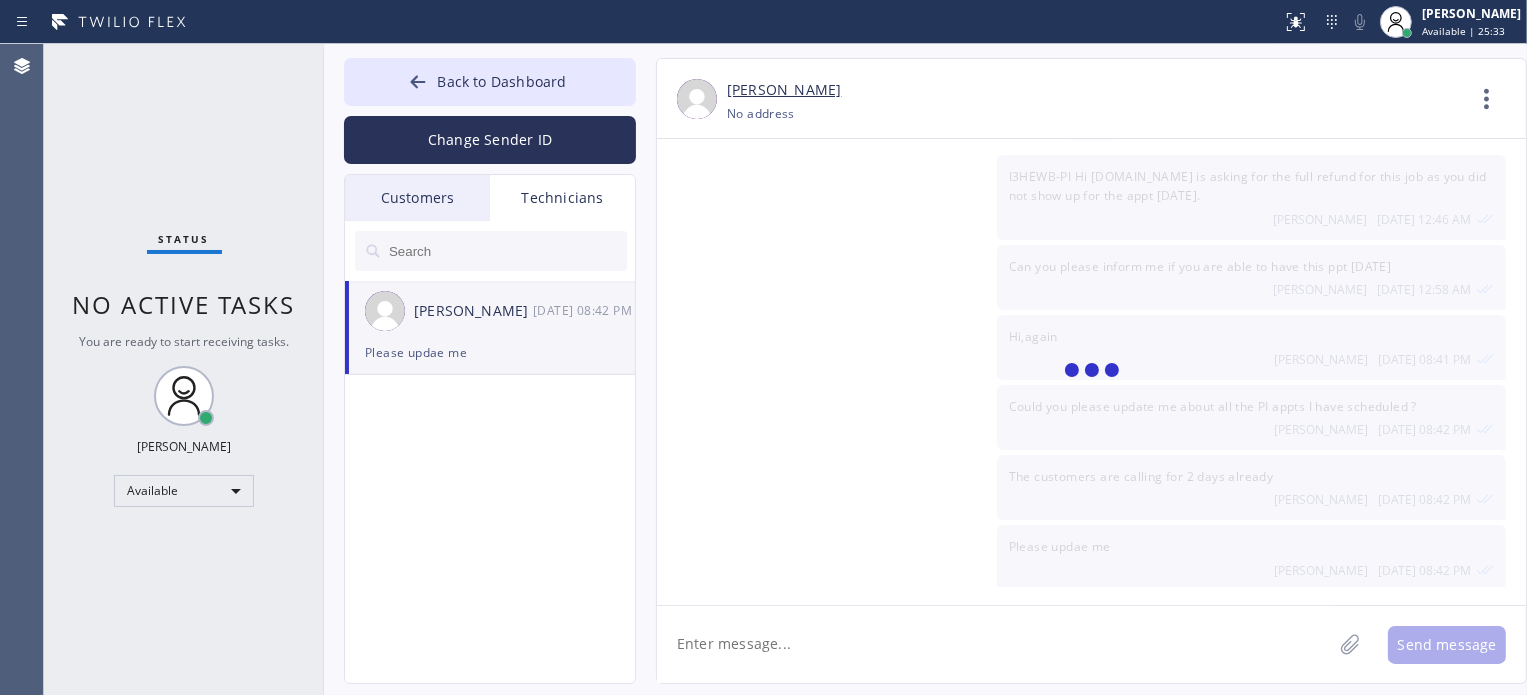 scroll, scrollTop: 216, scrollLeft: 0, axis: vertical 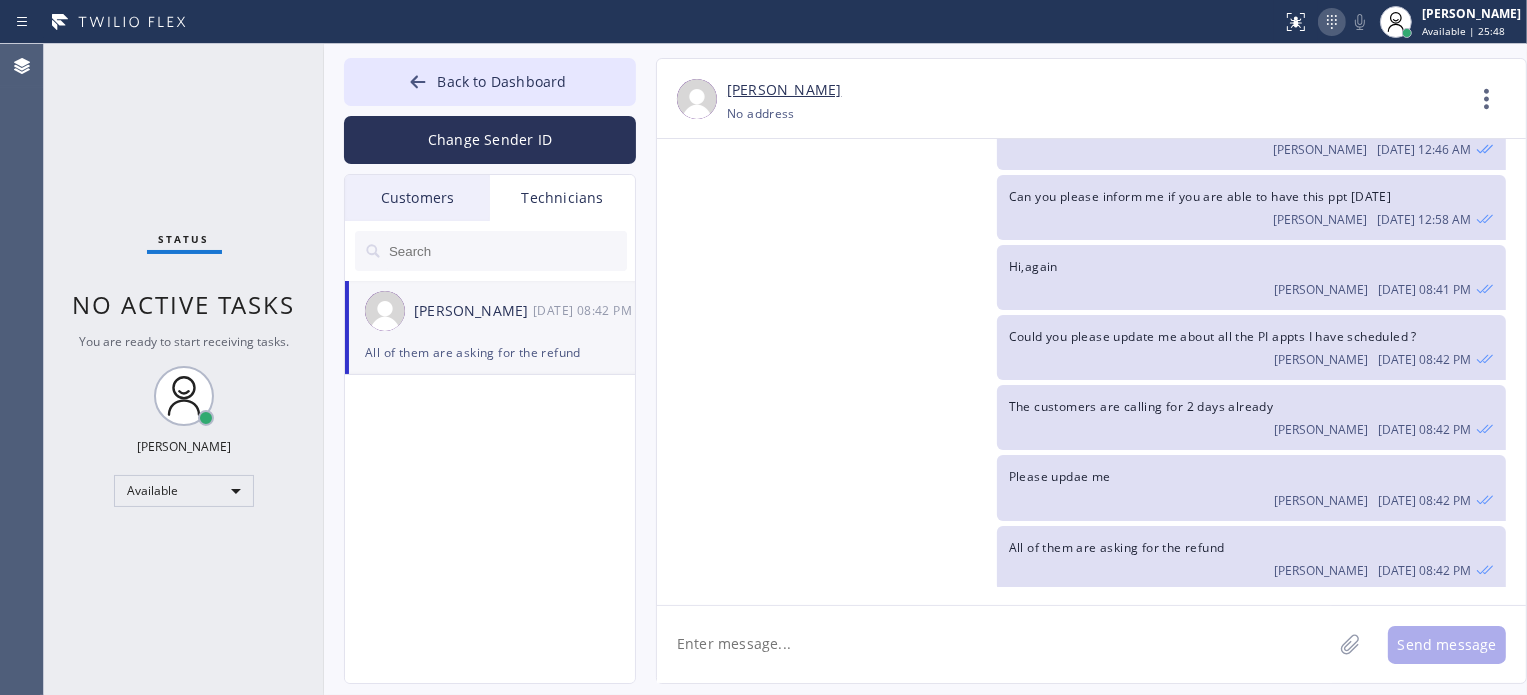 click 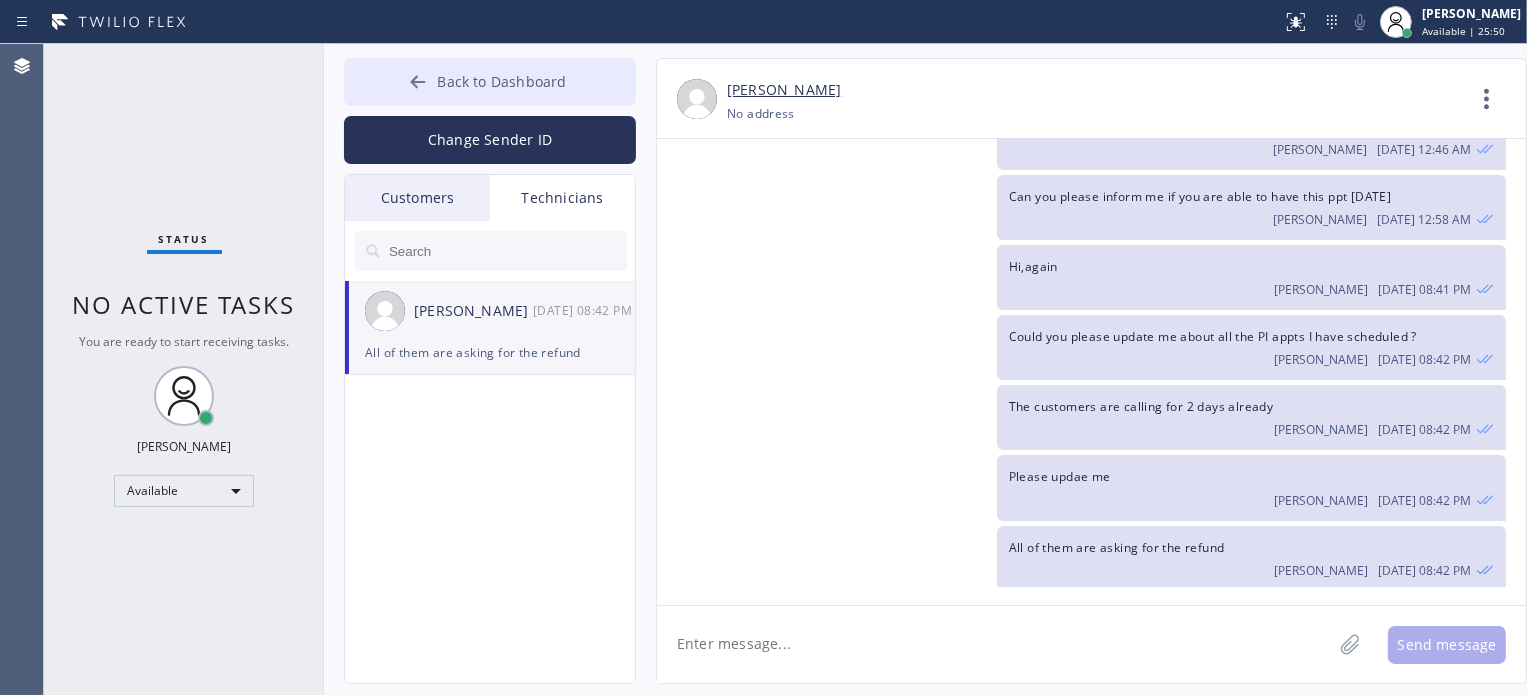 click at bounding box center [418, 84] 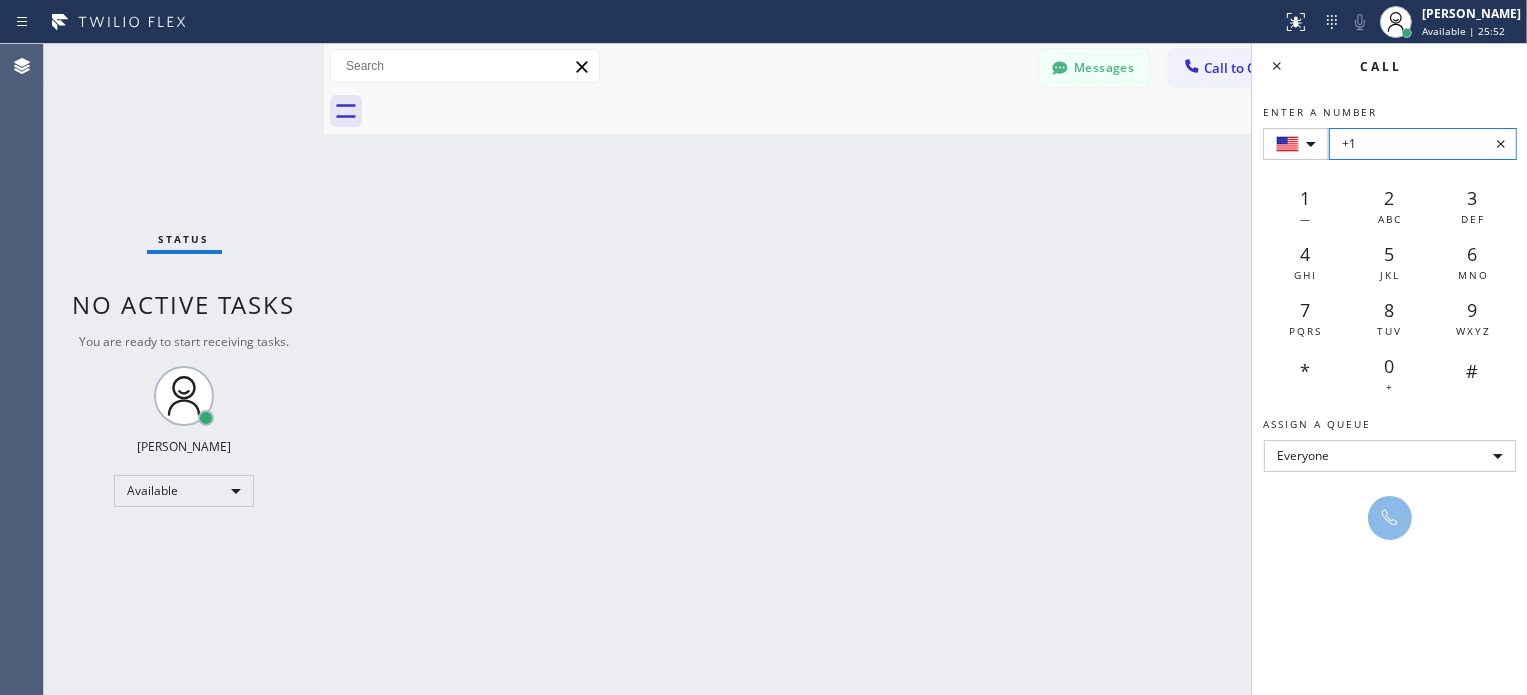 paste on "[PHONE_NUMBER]" 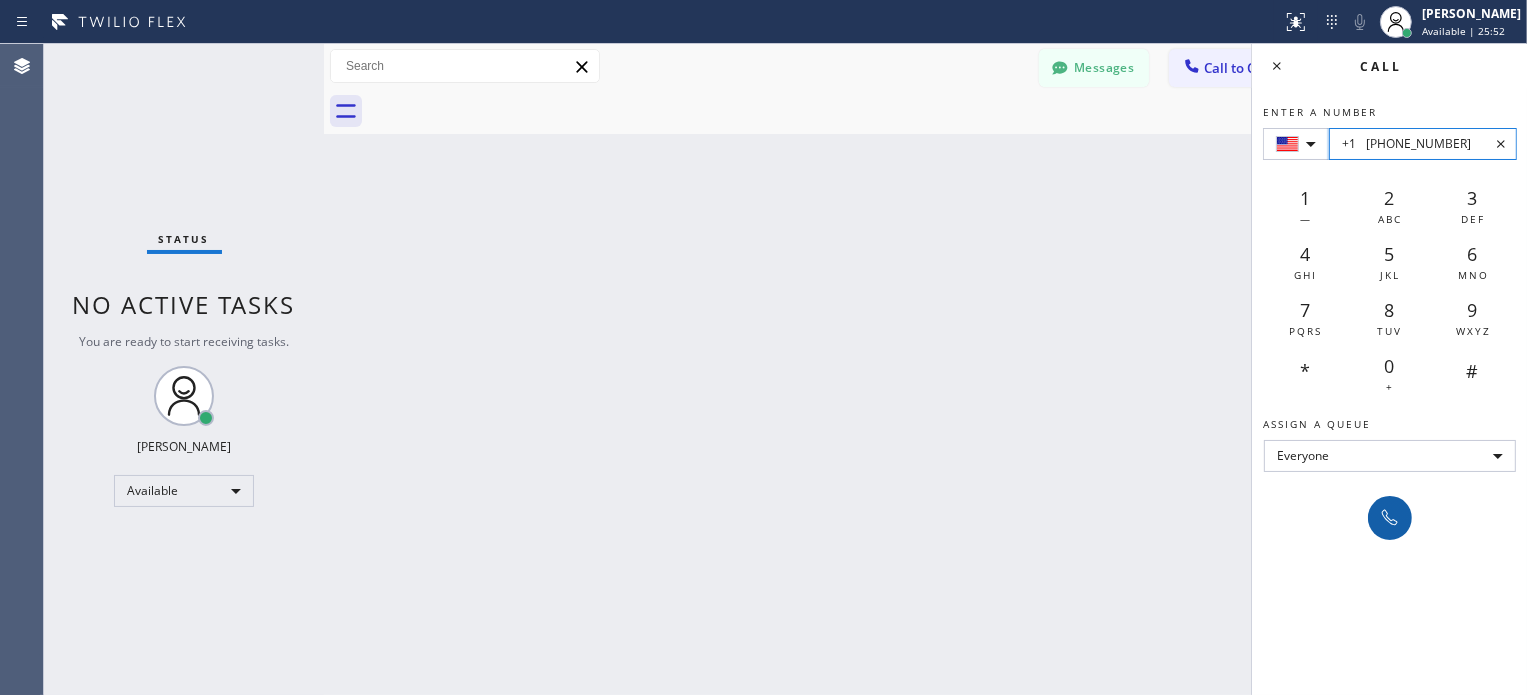 type on "+1	[PHONE_NUMBER]" 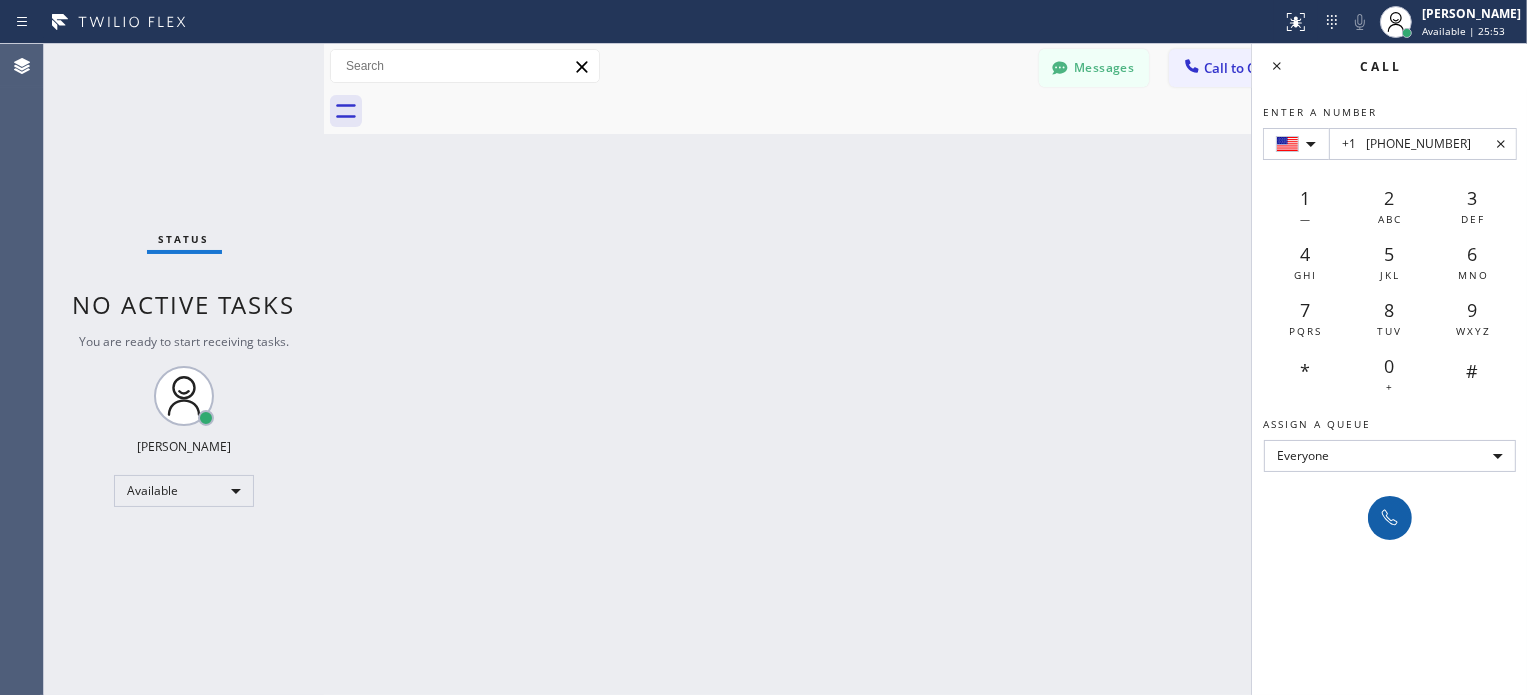 click at bounding box center [1390, 518] 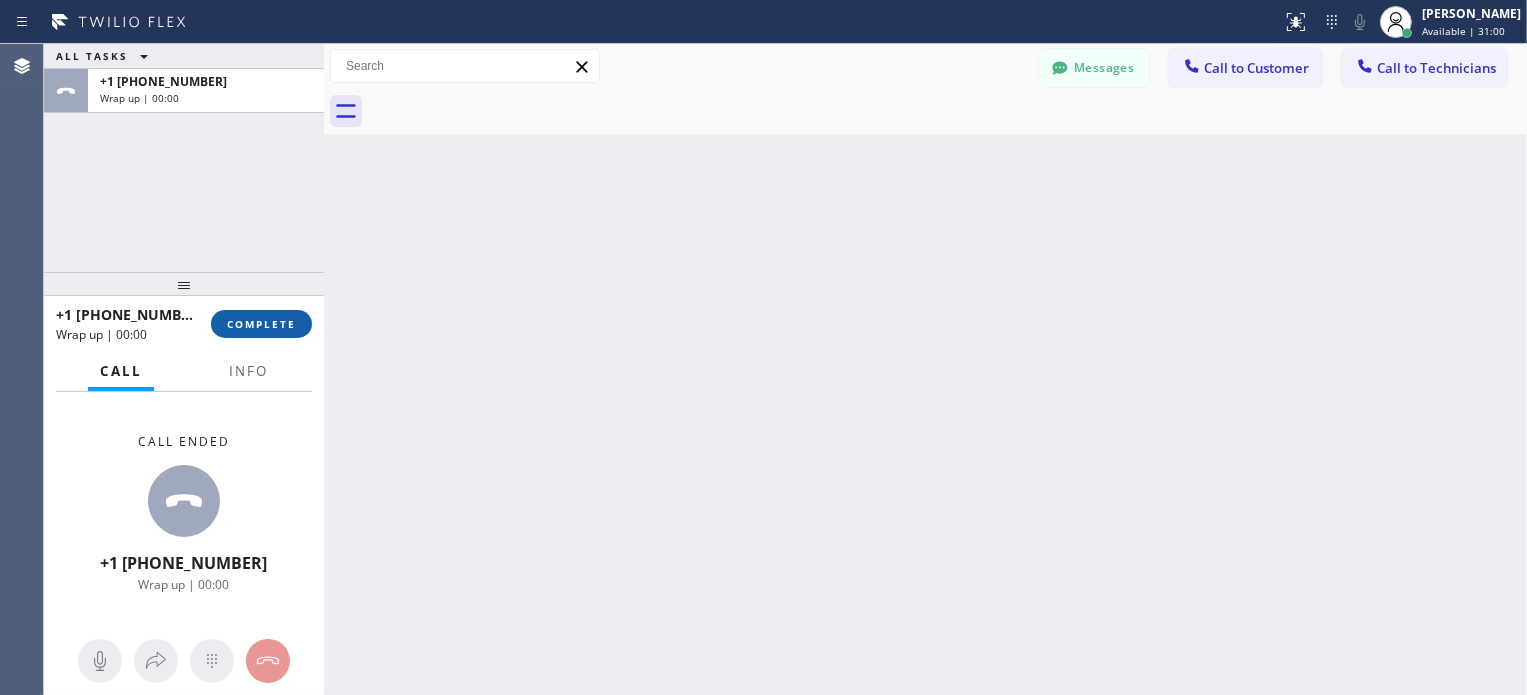 click on "COMPLETE" at bounding box center [261, 324] 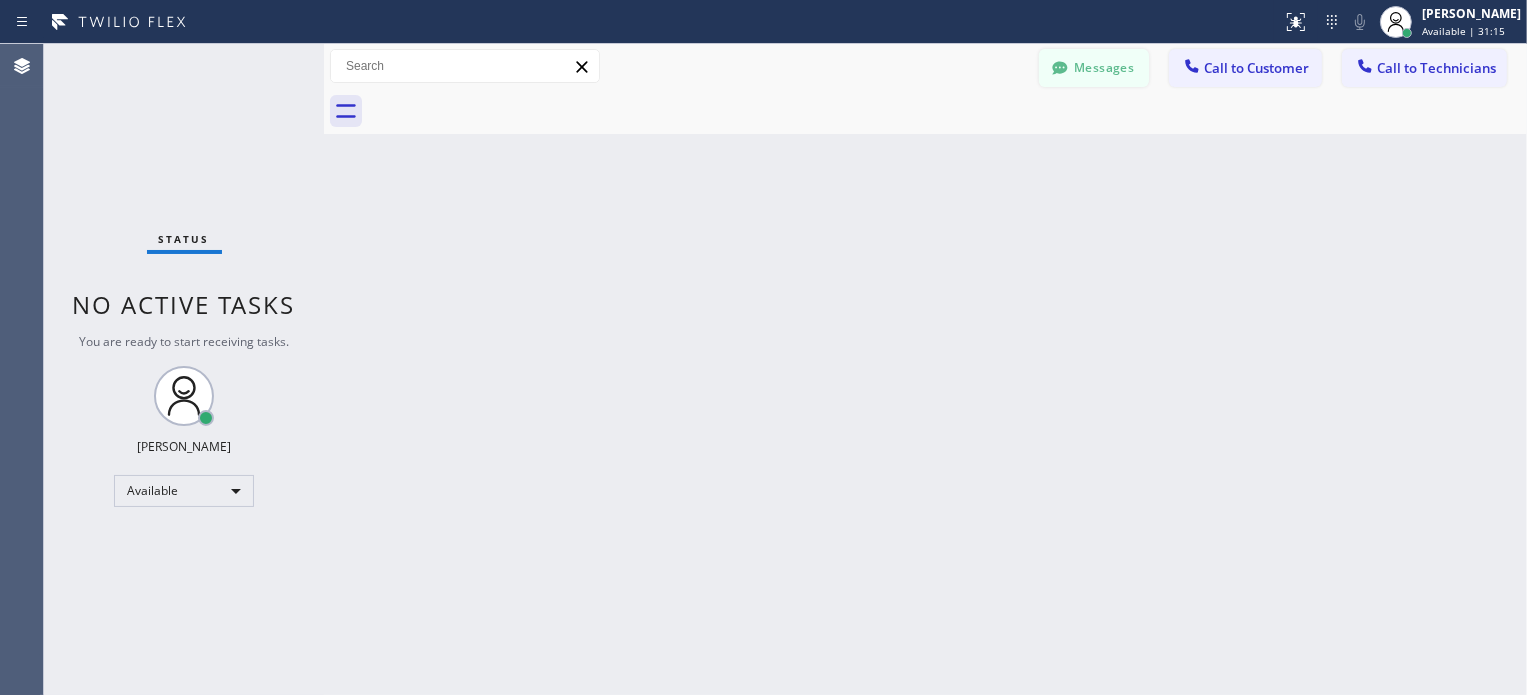 click on "Messages" at bounding box center [1094, 68] 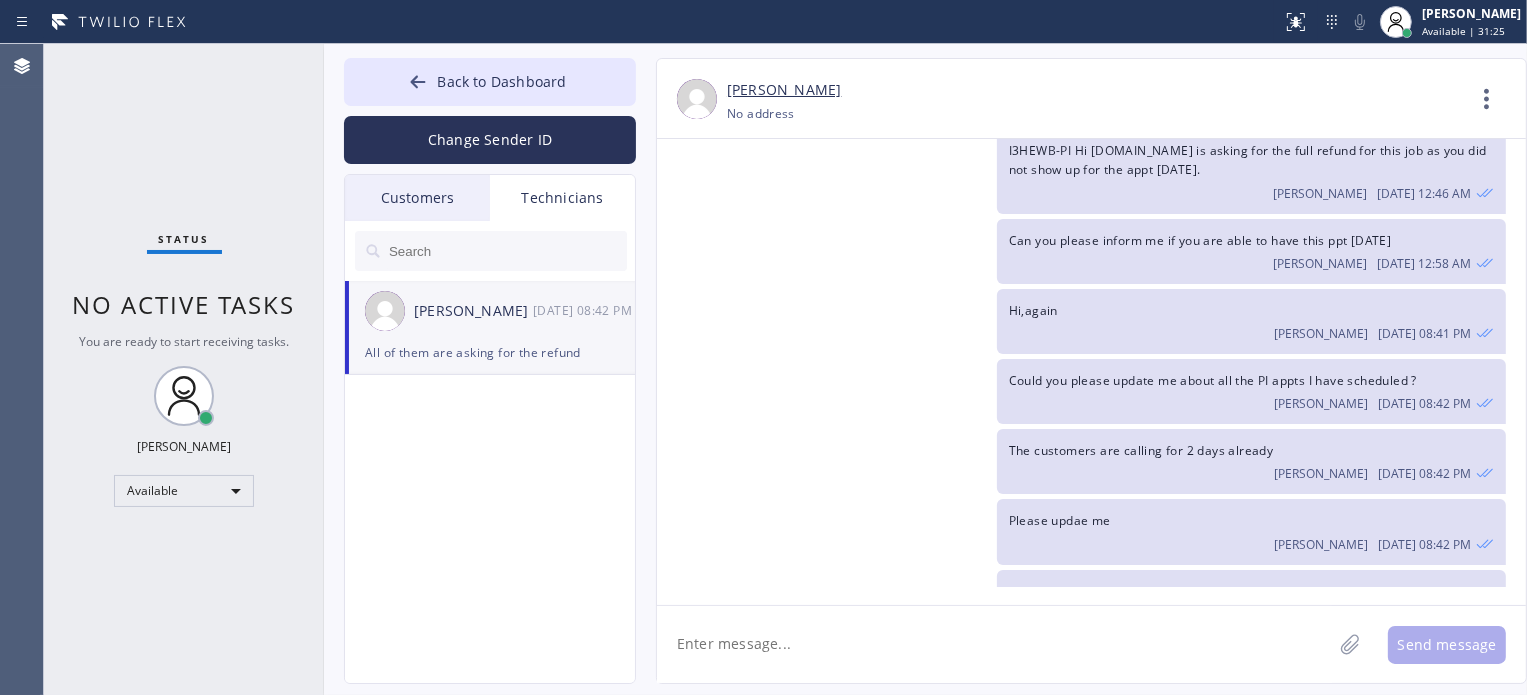 scroll, scrollTop: 216, scrollLeft: 0, axis: vertical 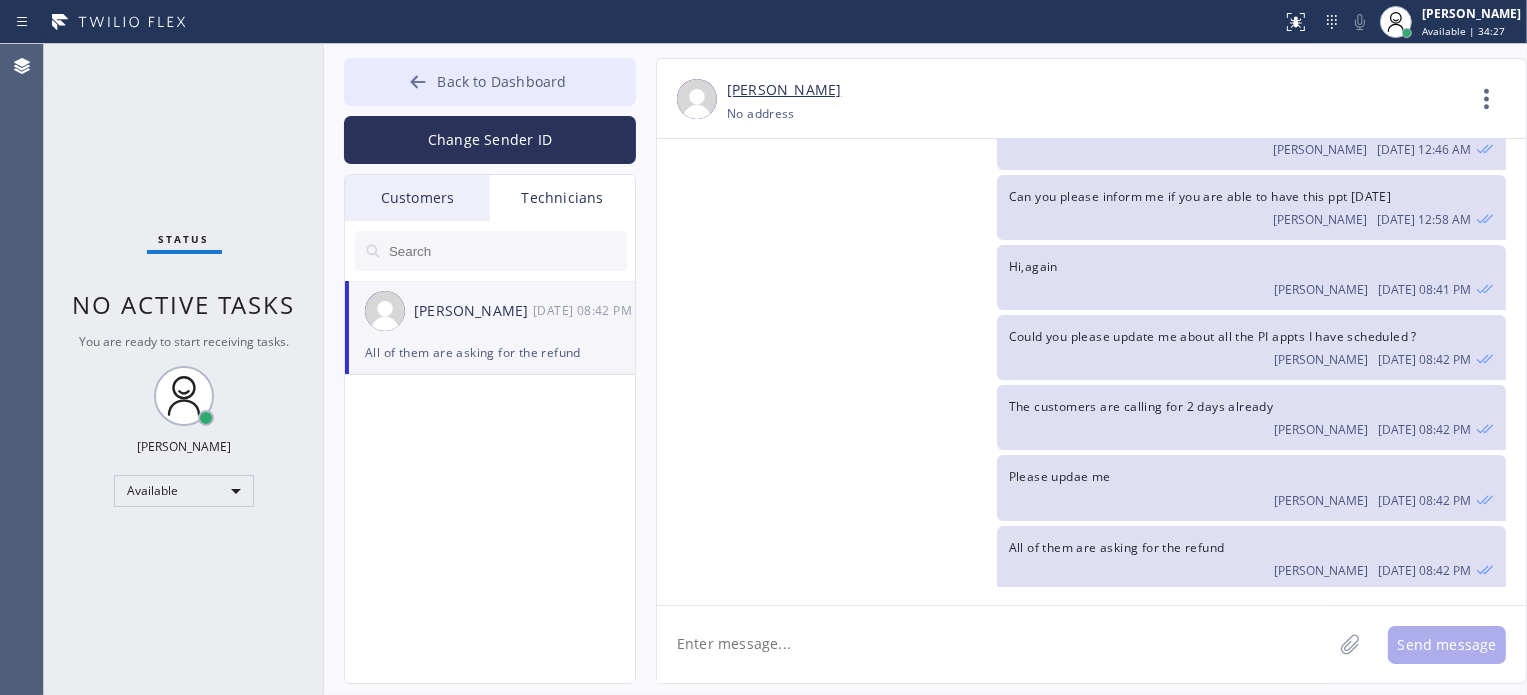 click at bounding box center [418, 84] 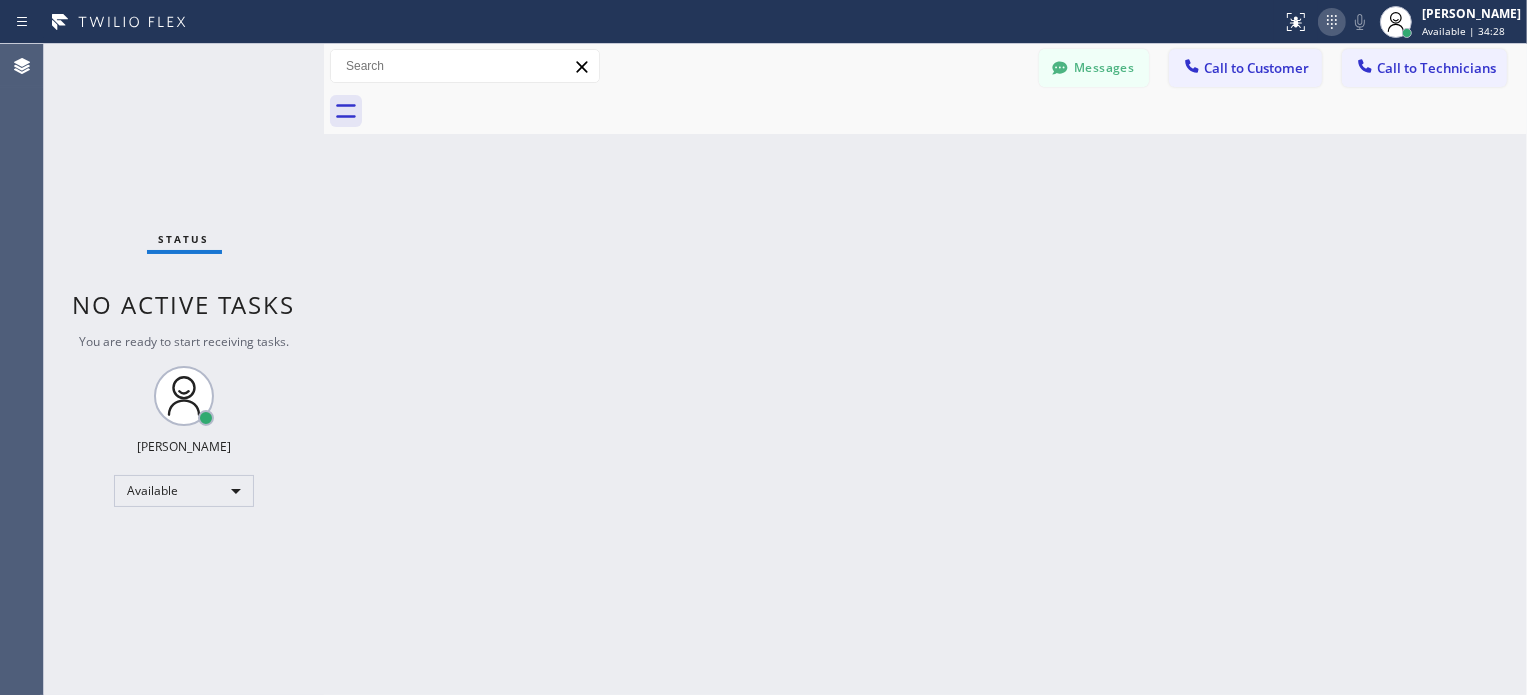 click 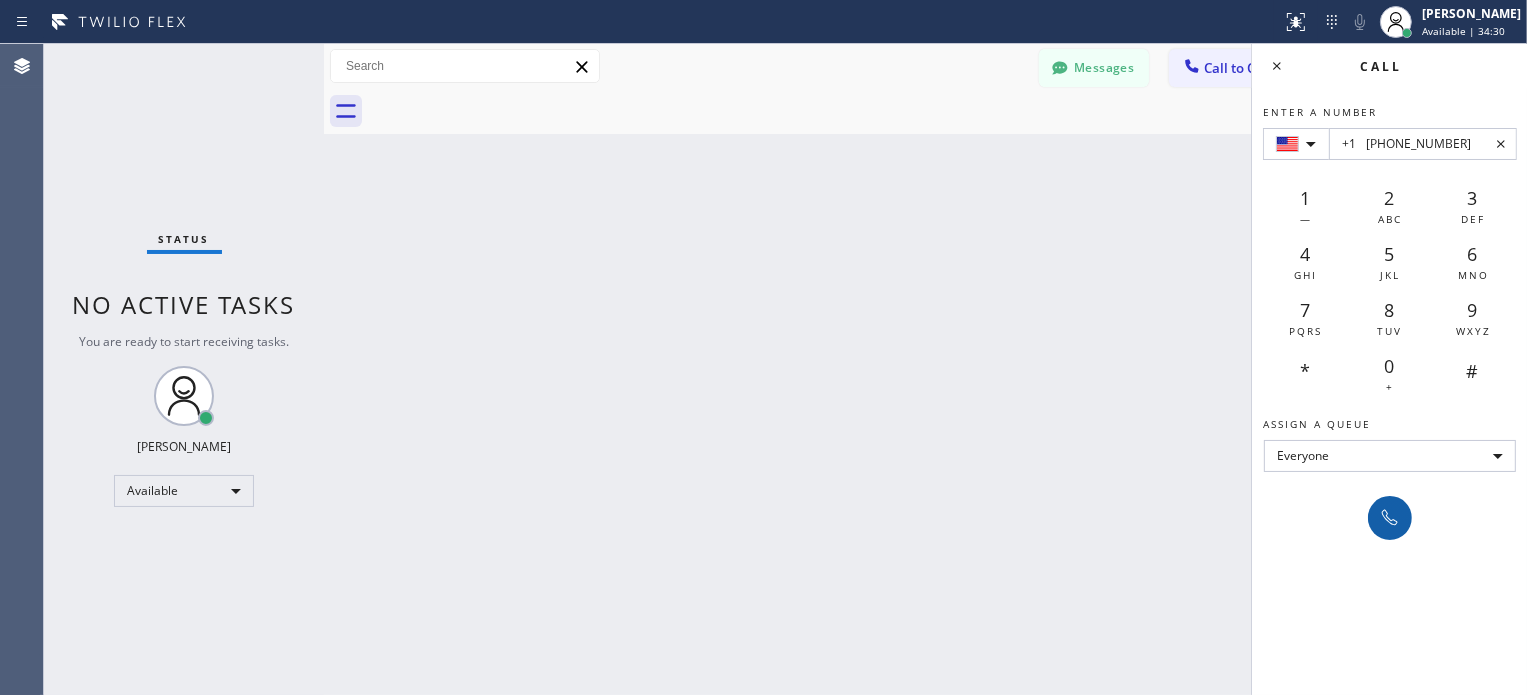type on "+1	[PHONE_NUMBER]" 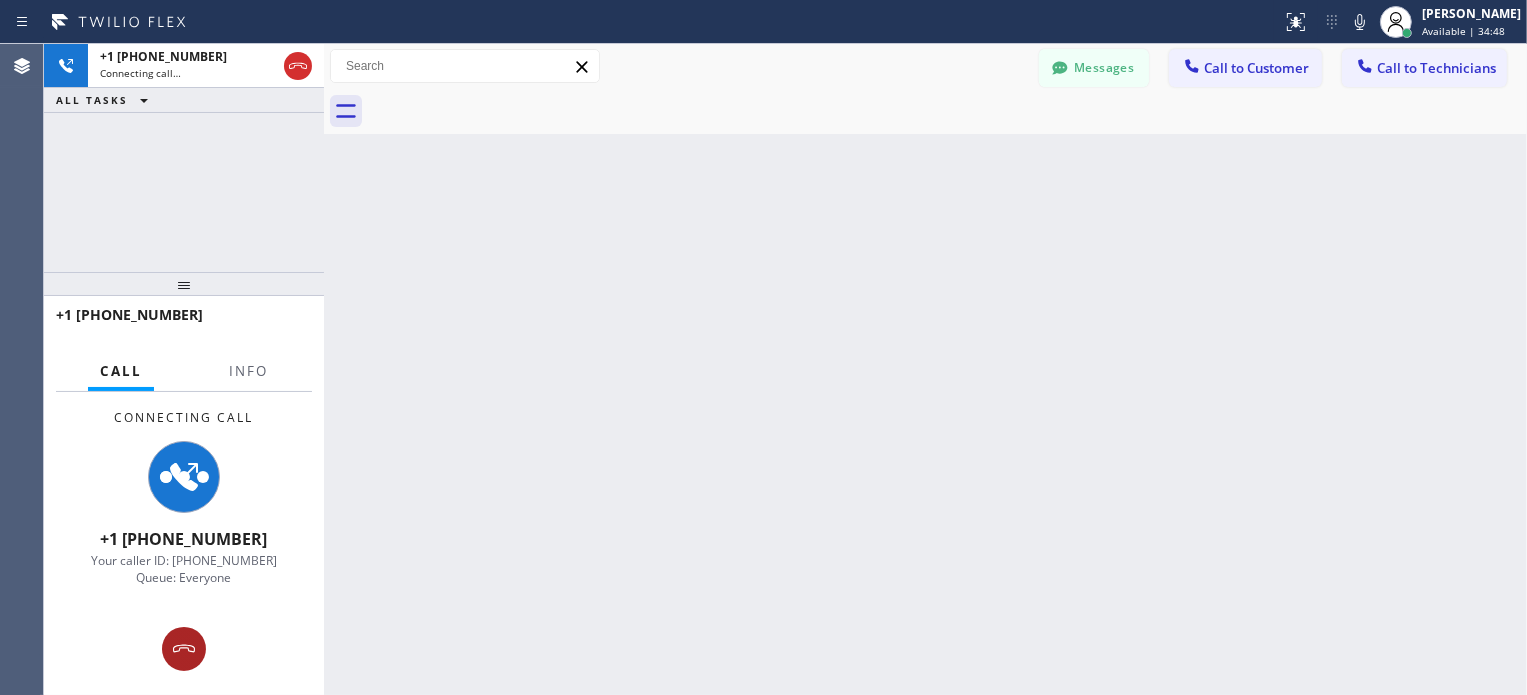 drag, startPoint x: 190, startPoint y: 651, endPoint x: 259, endPoint y: 14, distance: 640.72614 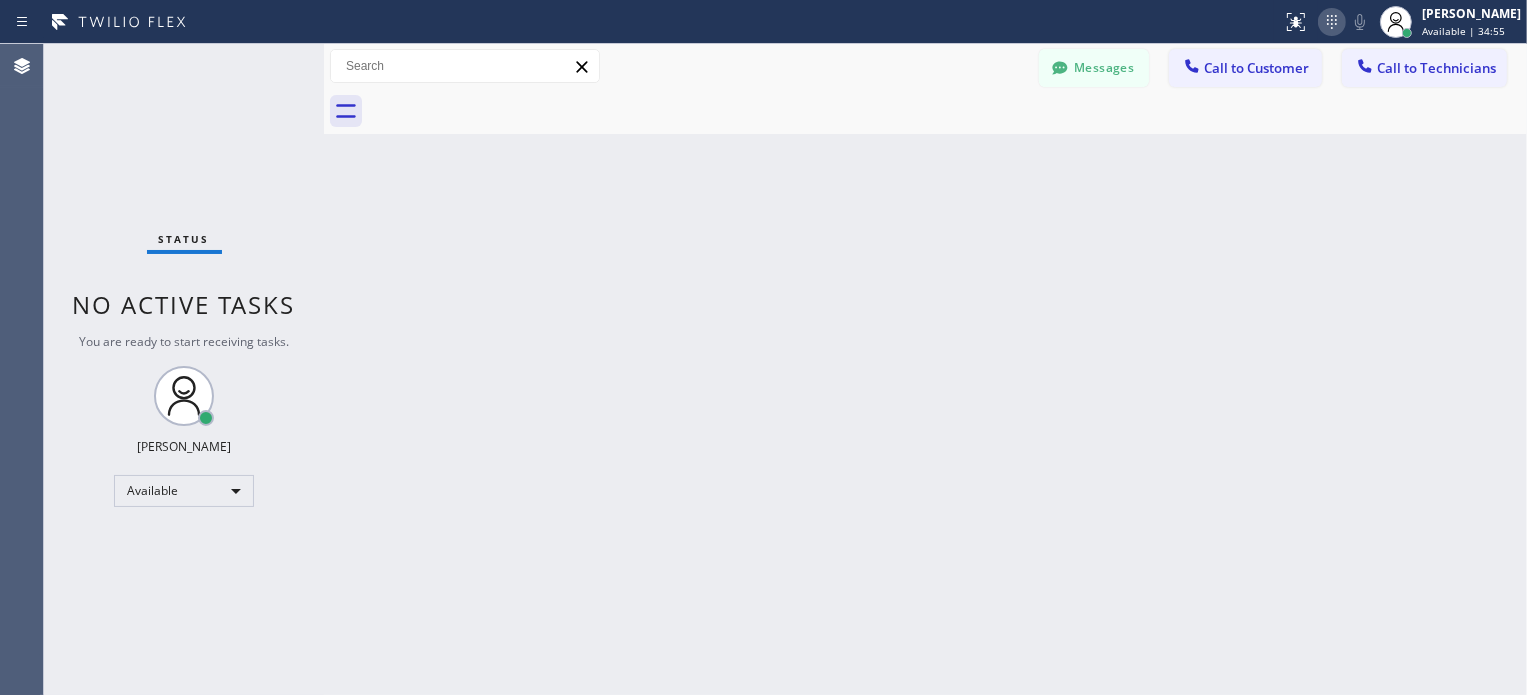 click 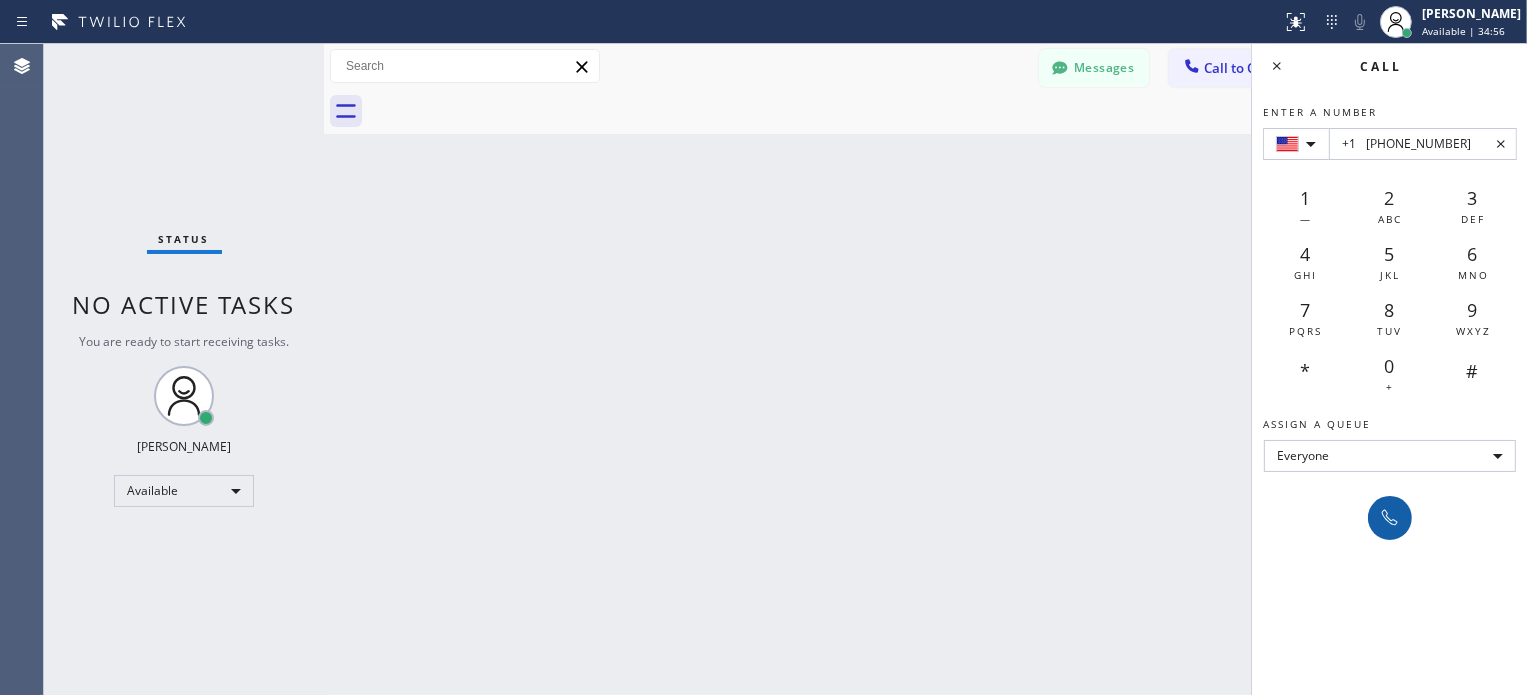 type on "+1	[PHONE_NUMBER]" 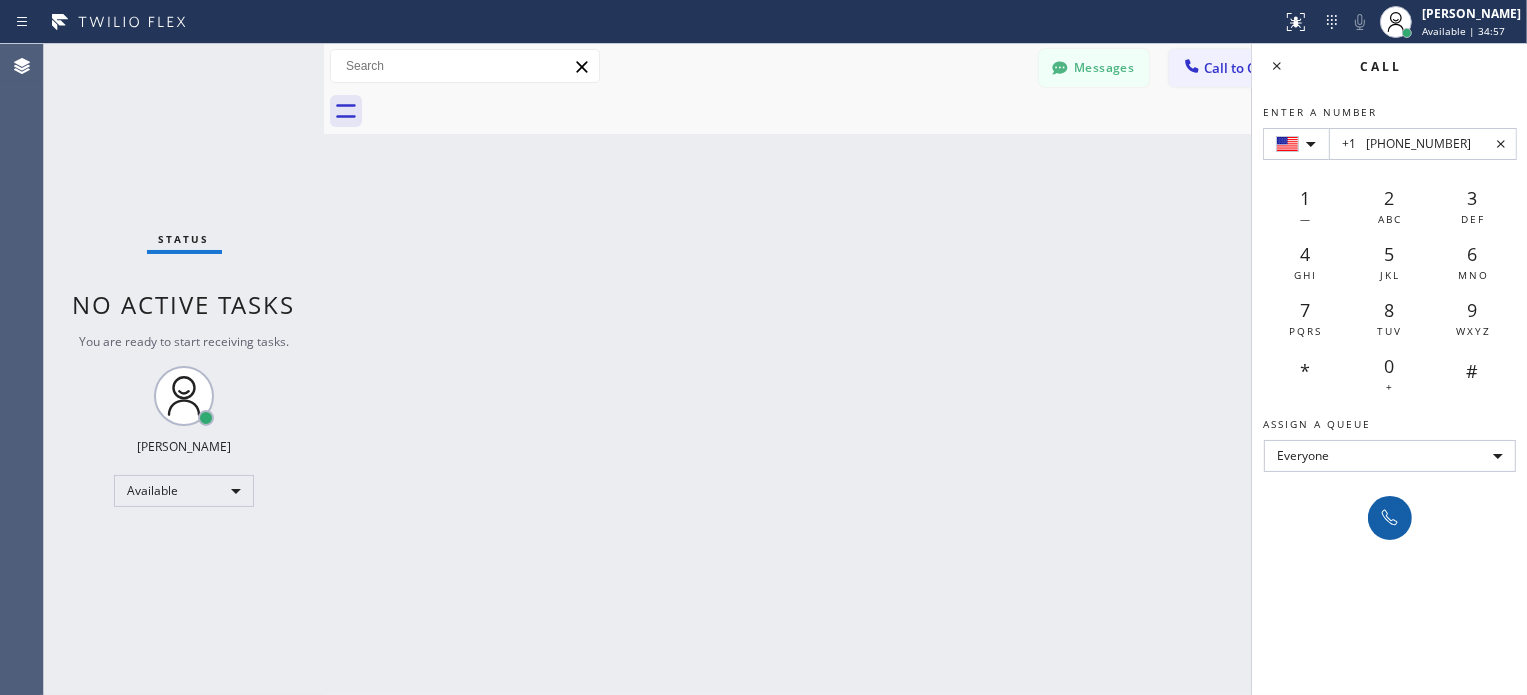 click at bounding box center (1390, 518) 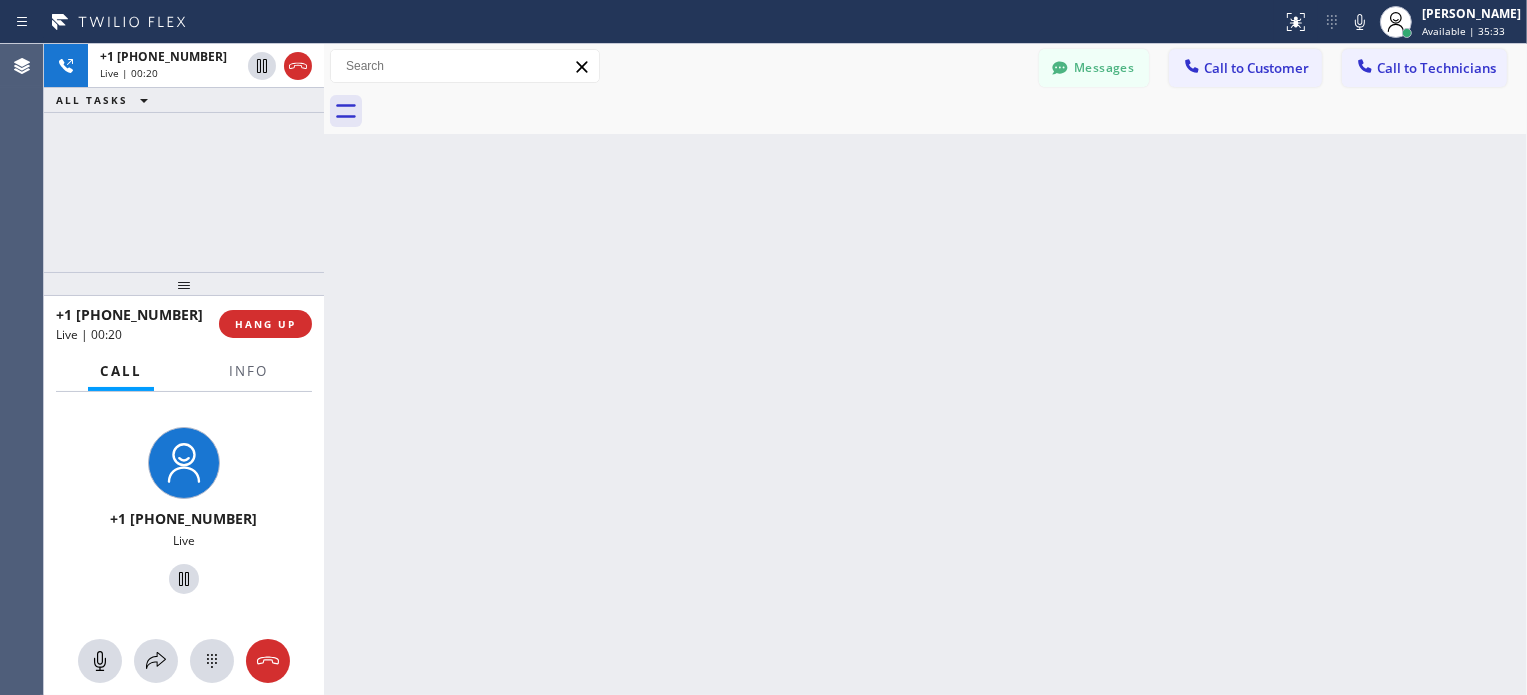 click on "Back to Dashboard Change Sender ID Customers Technicians DM [PERSON_NAME] [DATE] 02:46 AM Can you pls make sure the tech calls that number and not mine.  SO [PERSON_NAME] [DATE] 01:35 AM Thank you. BW [PERSON_NAME] [DATE] 12:28 AM Thank you so much. I will let the technician know that we are waiting for the deposit. He will order the parts as soon as you are able to send us the cc information. Please feel free to contact us in case of any questions. Have a great day, [PERSON_NAME].  SN [PERSON_NAME] [DATE] 08:58 PM Thank you,[PERSON_NAME].Have a great day. [PERSON_NAME] [DATE] 08:42 PM All of them are asking for the refund [PERSON_NAME] [PHONE_NUMBER] Choose phone number [PHONE_NUMBER] No address Contact Full Information Call to Technician [DATE] Hi,please call the cx with ETA 3HEWB-PI [PERSON_NAME] 07/17 10:35 PM [DATE] I3HEWB-PI Hi [DOMAIN_NAME] is asking for the full refund for this job as you did not show up for the appt [DATE]. [PERSON_NAME] [DATE] 12:46 AM [PERSON_NAME] [DATE] 12:58 AM Hi,again
[DATE] 08:41 PM" at bounding box center (925, 369) 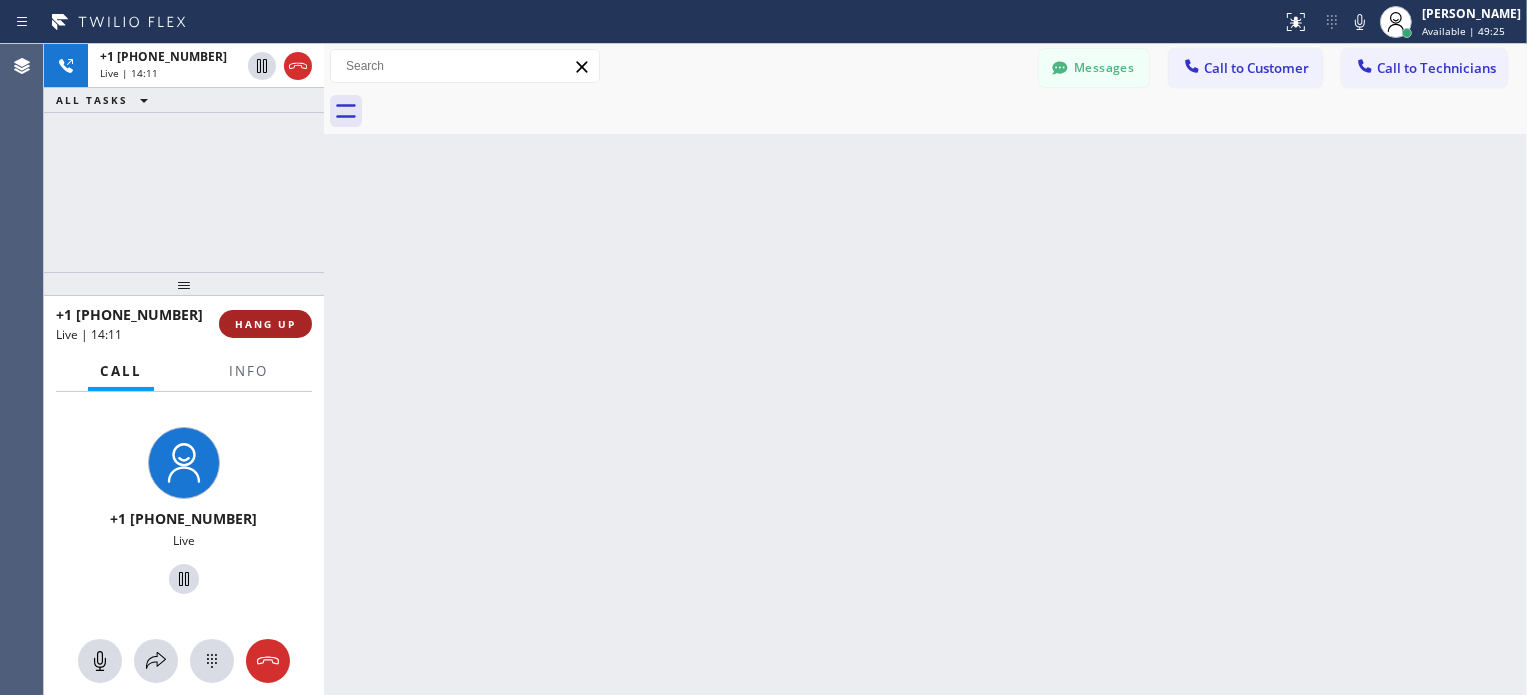 click on "HANG UP" at bounding box center [265, 324] 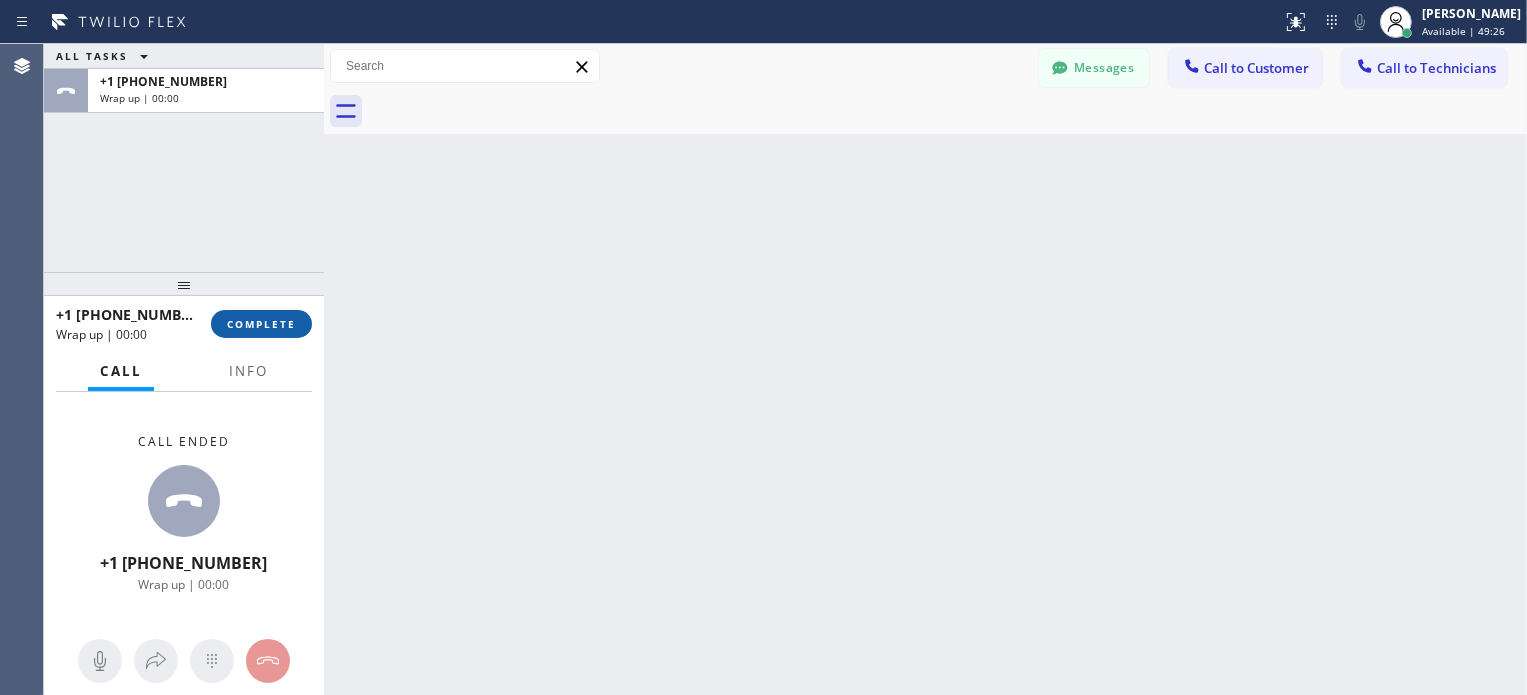 click on "COMPLETE" at bounding box center (261, 324) 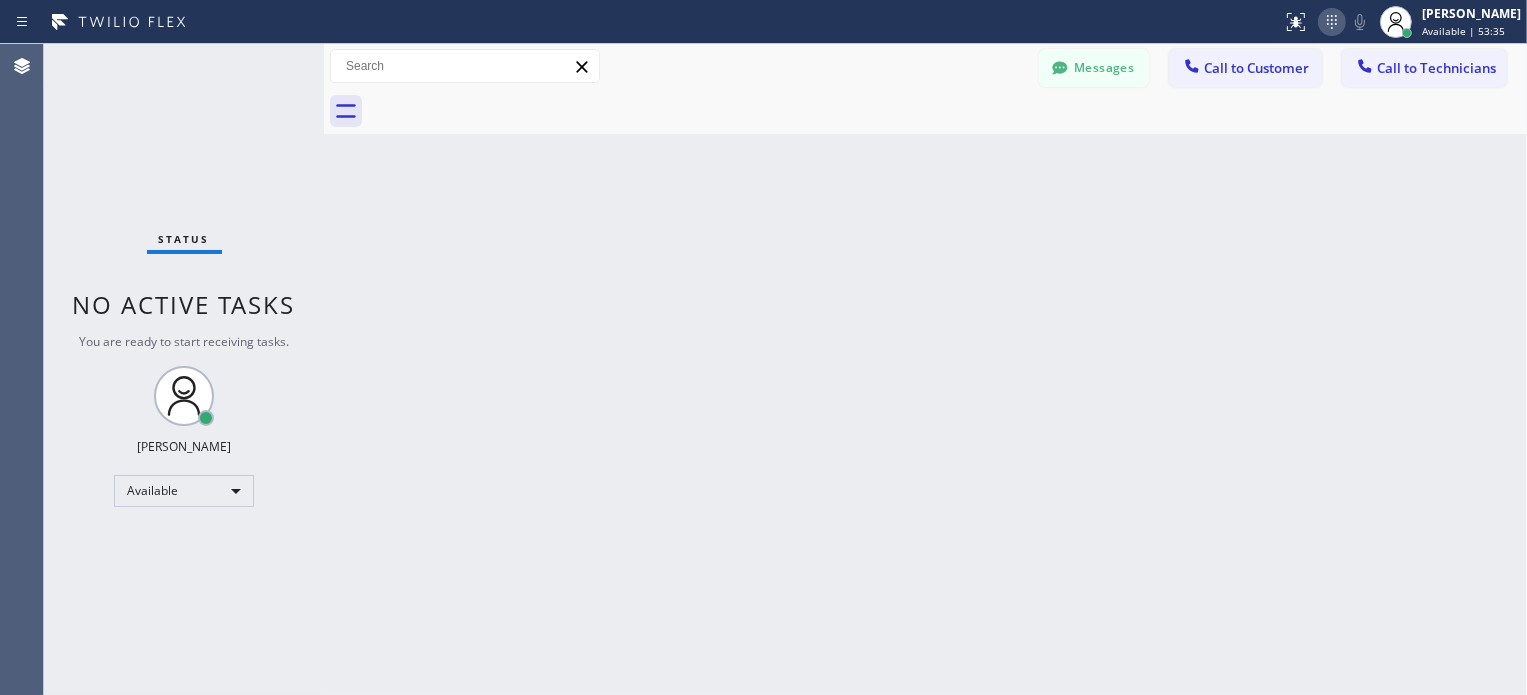 click 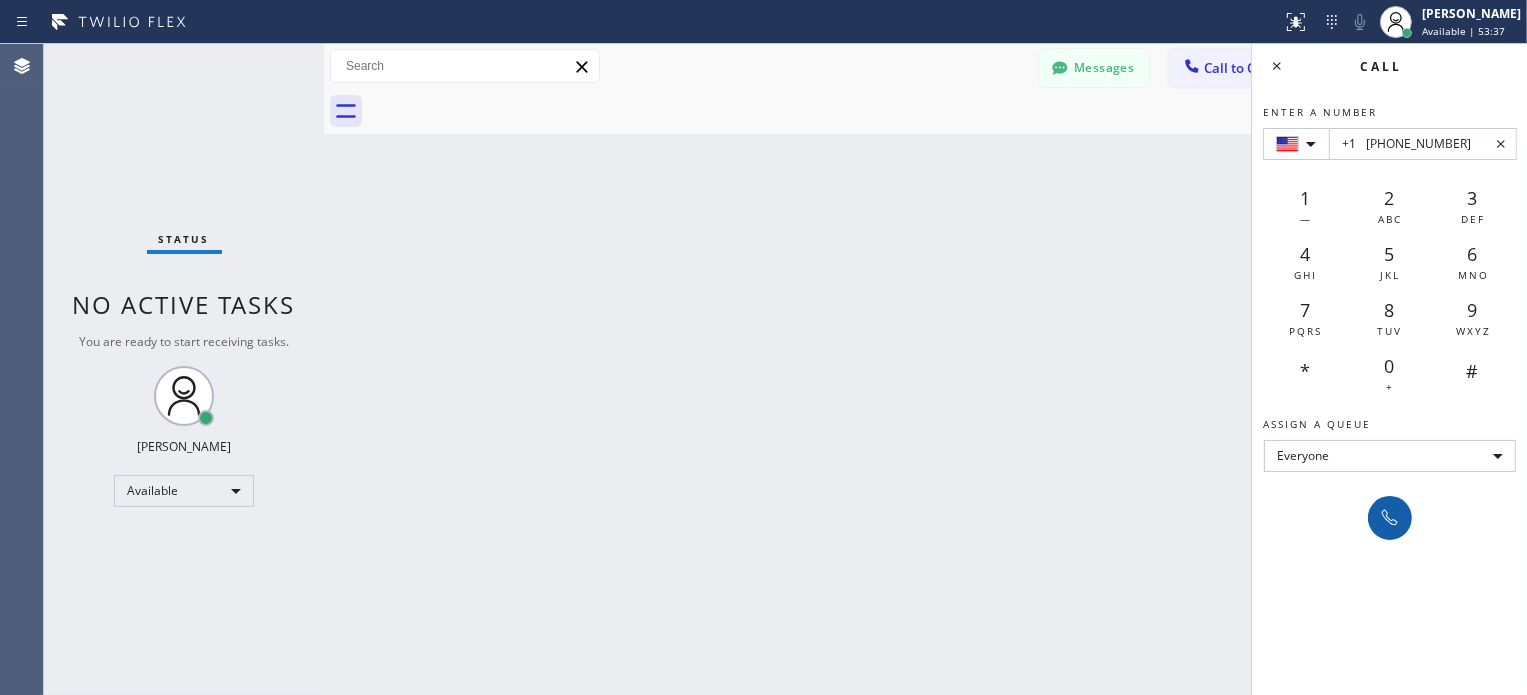 type on "+1	[PHONE_NUMBER]" 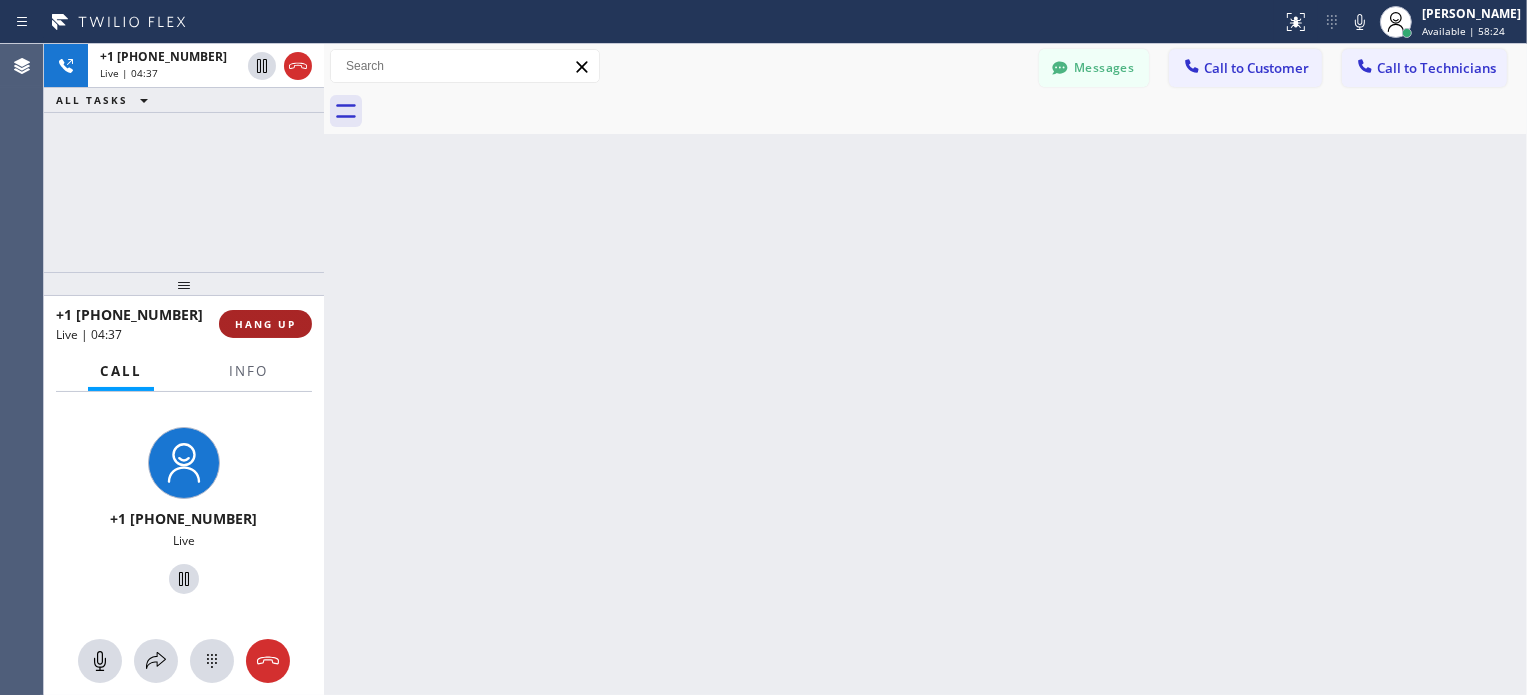 drag, startPoint x: 247, startPoint y: 312, endPoint x: 260, endPoint y: 331, distance: 23.021729 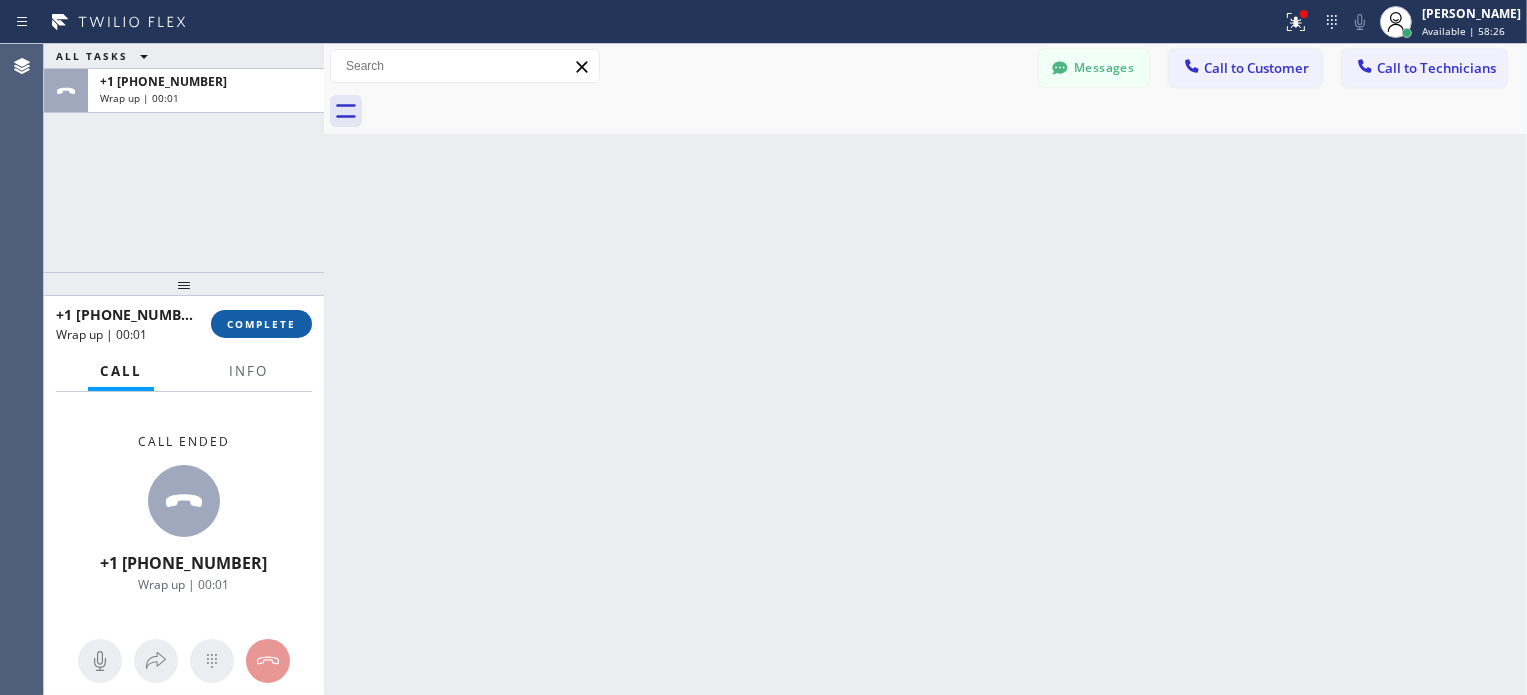 click on "COMPLETE" at bounding box center (261, 324) 